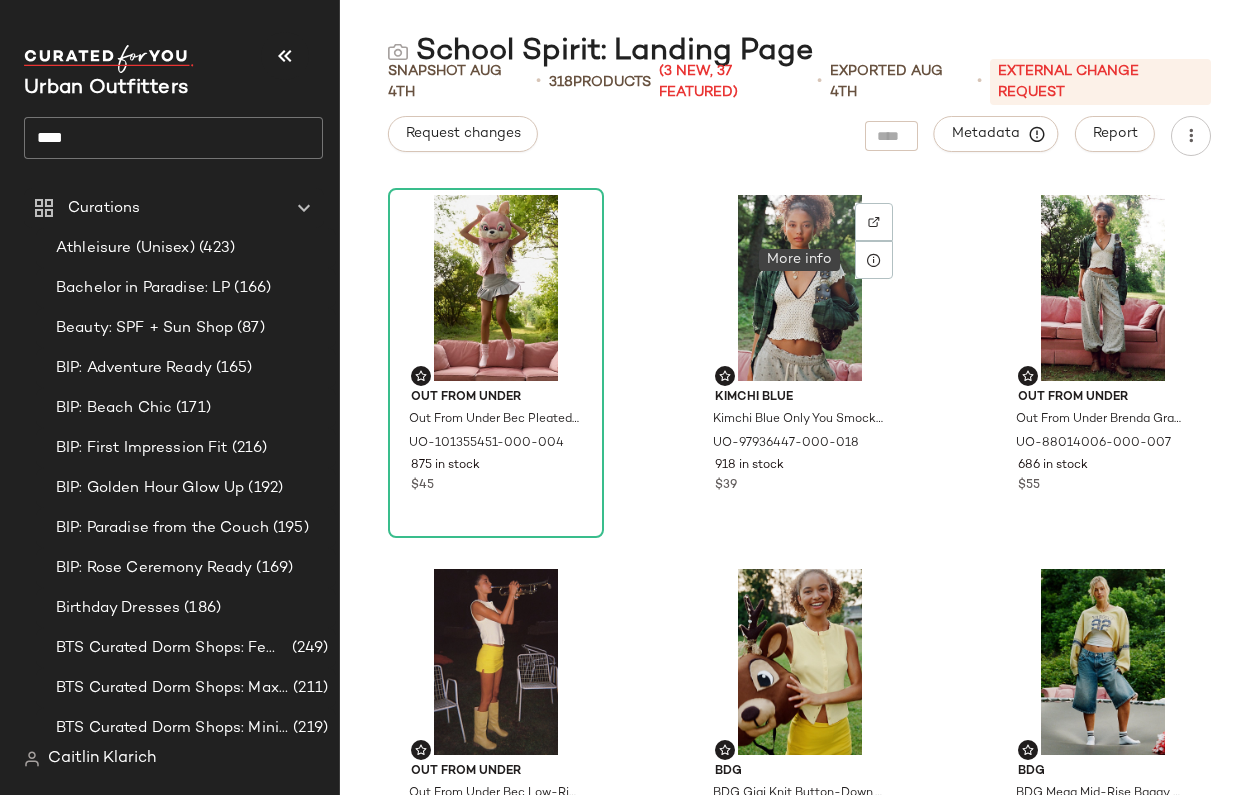scroll, scrollTop: 0, scrollLeft: 0, axis: both 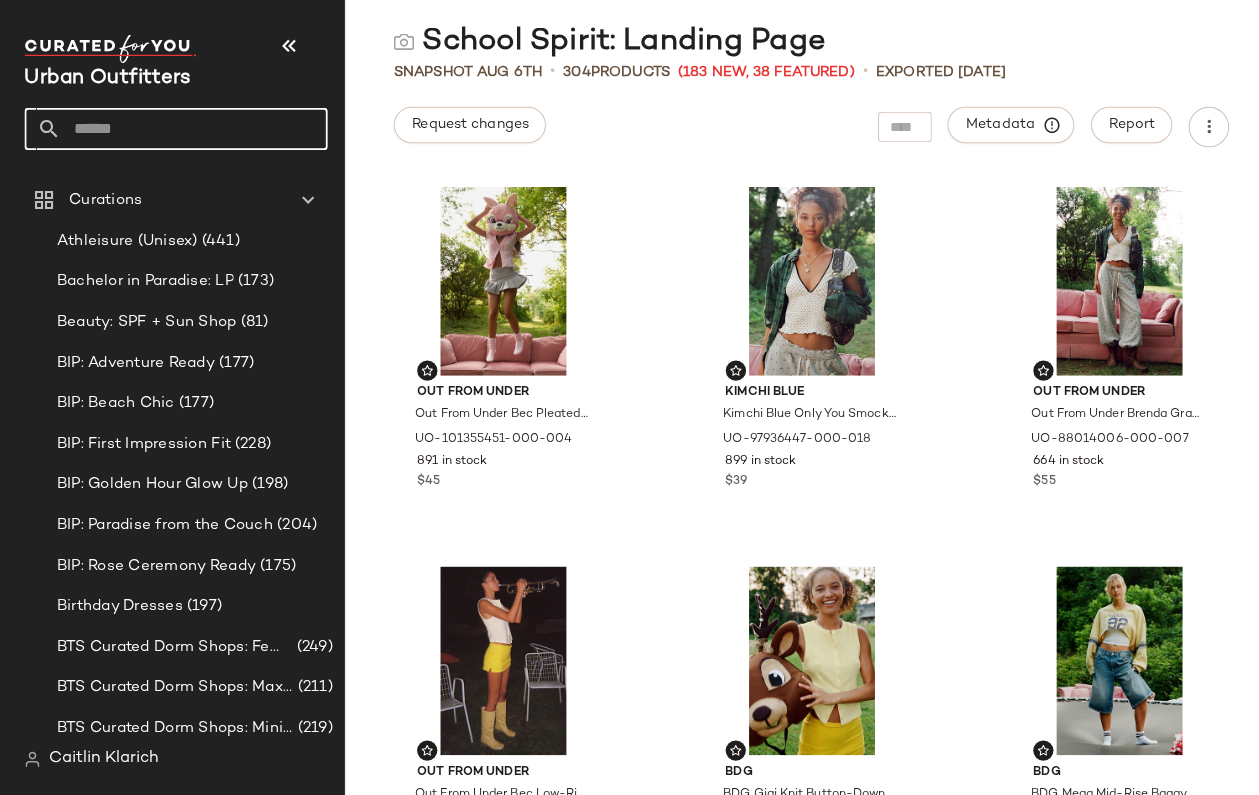 click 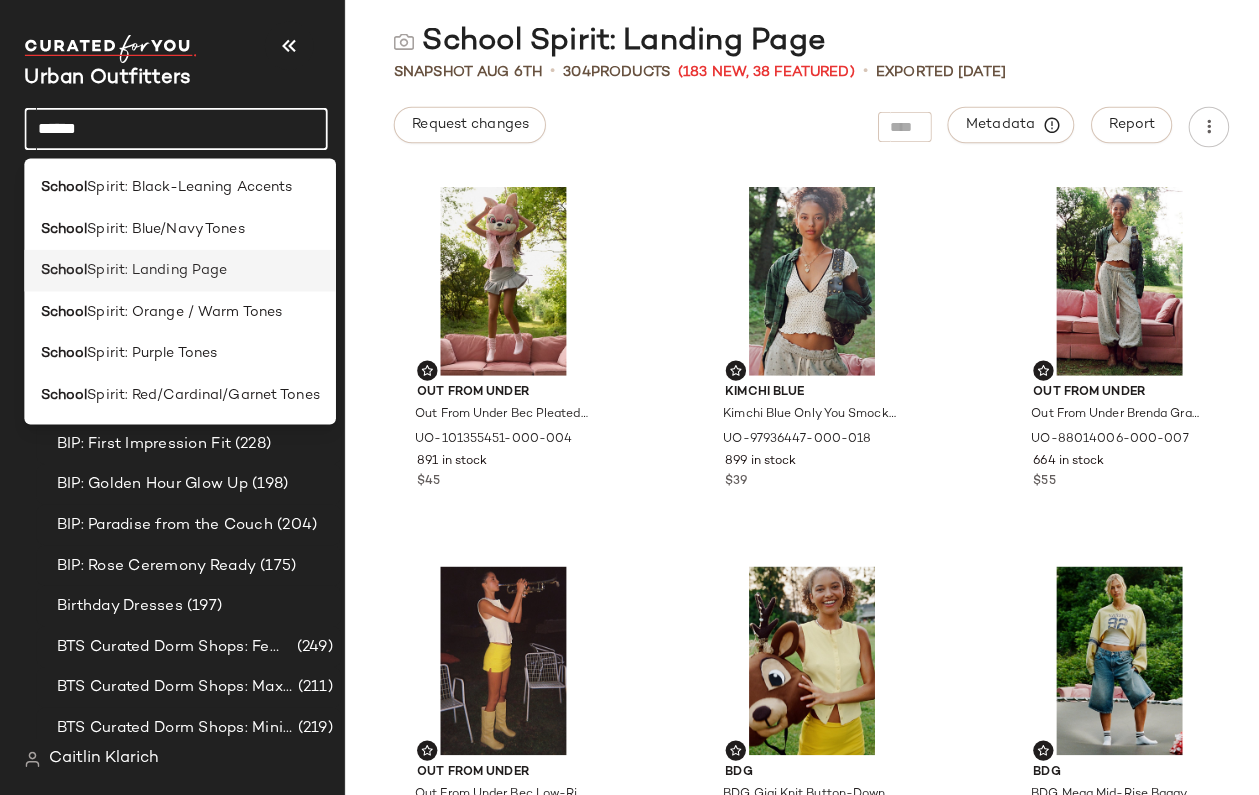 type on "******" 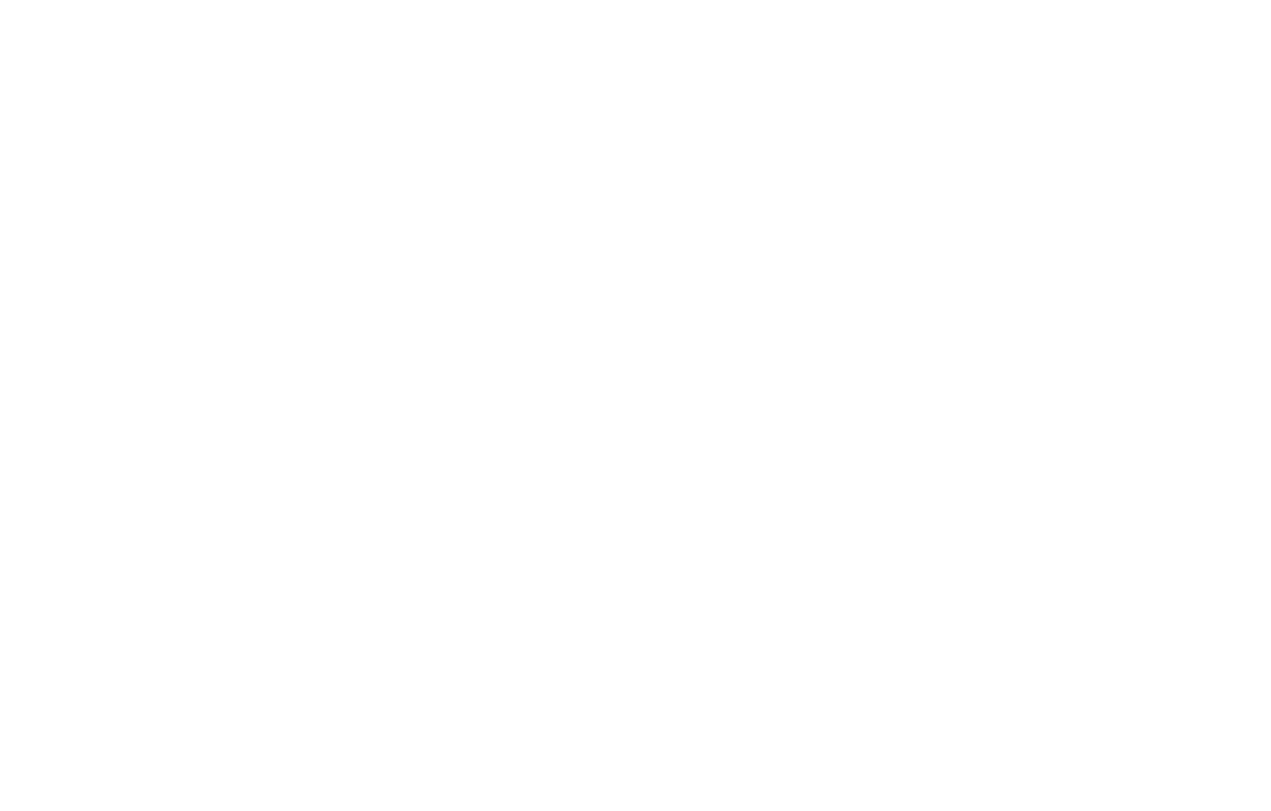 scroll, scrollTop: 0, scrollLeft: 0, axis: both 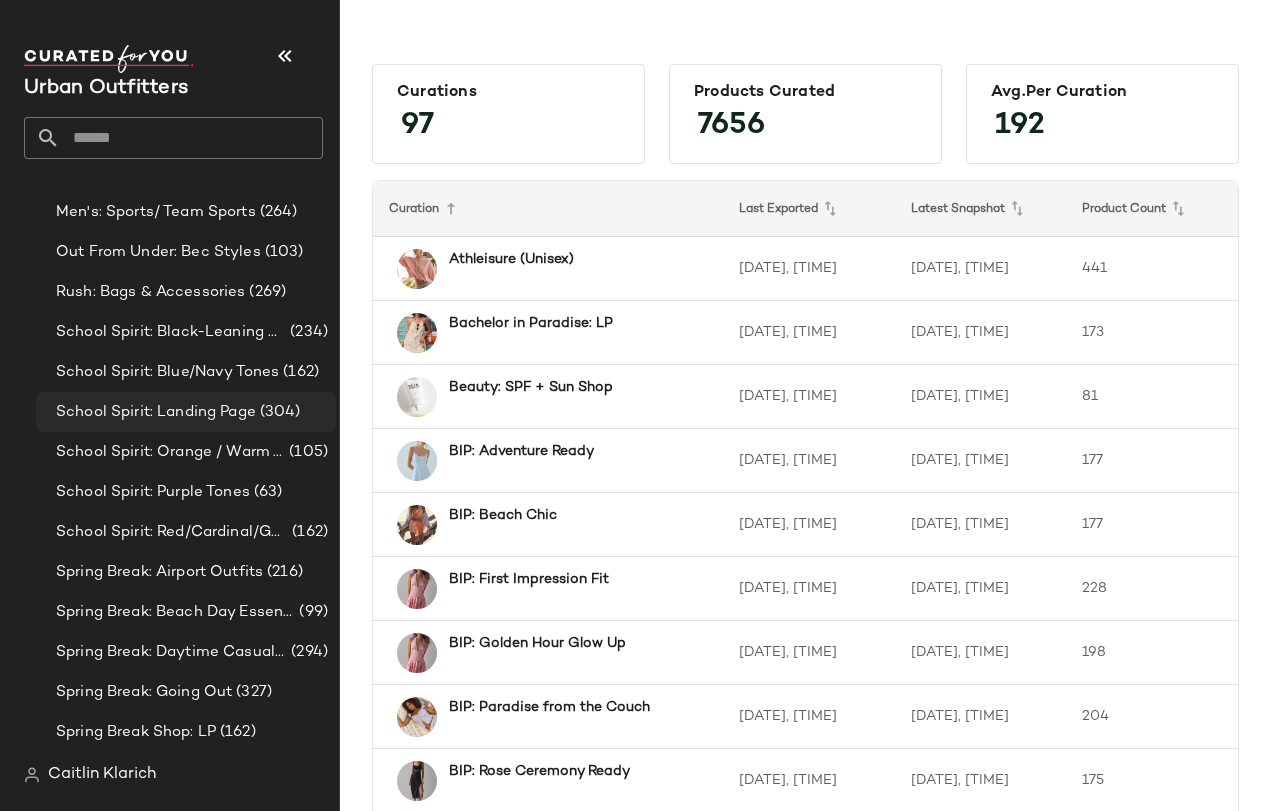 click on "School Spirit: Landing Page" at bounding box center (156, 412) 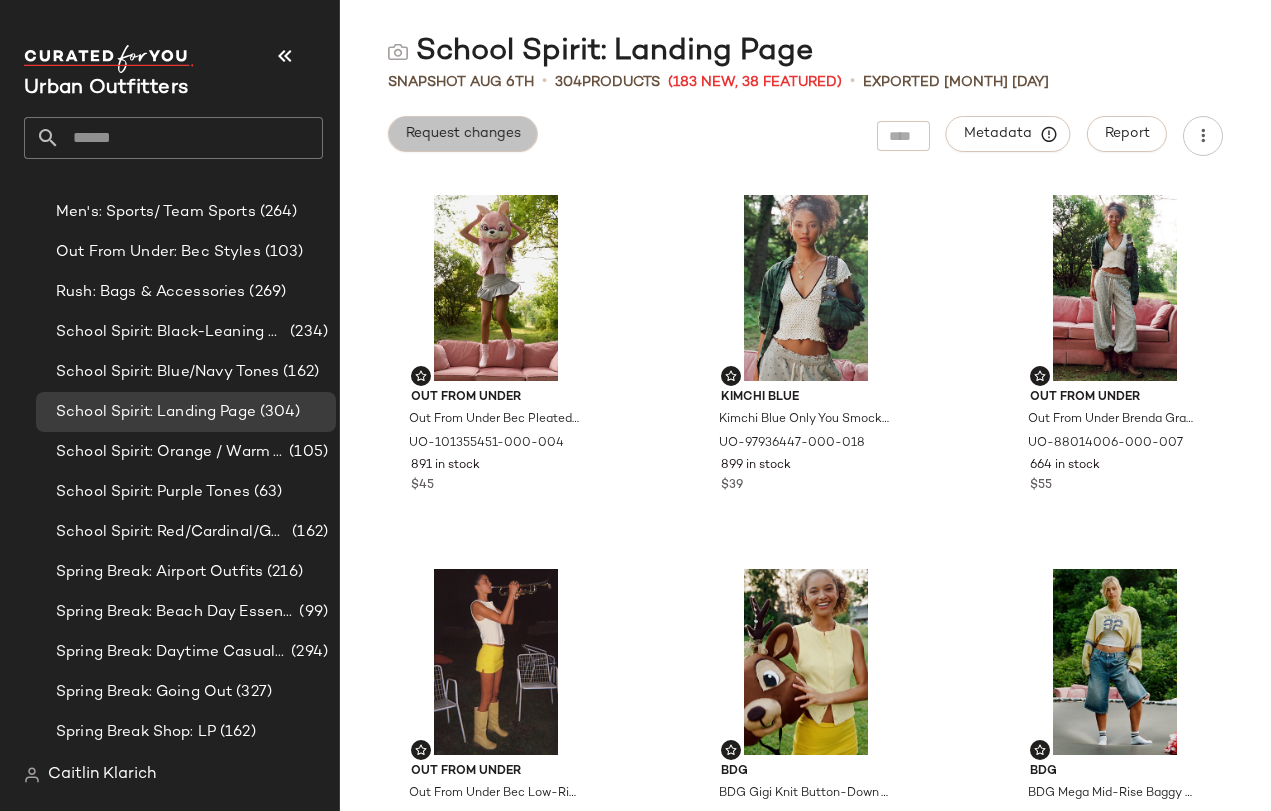 click on "Request changes" 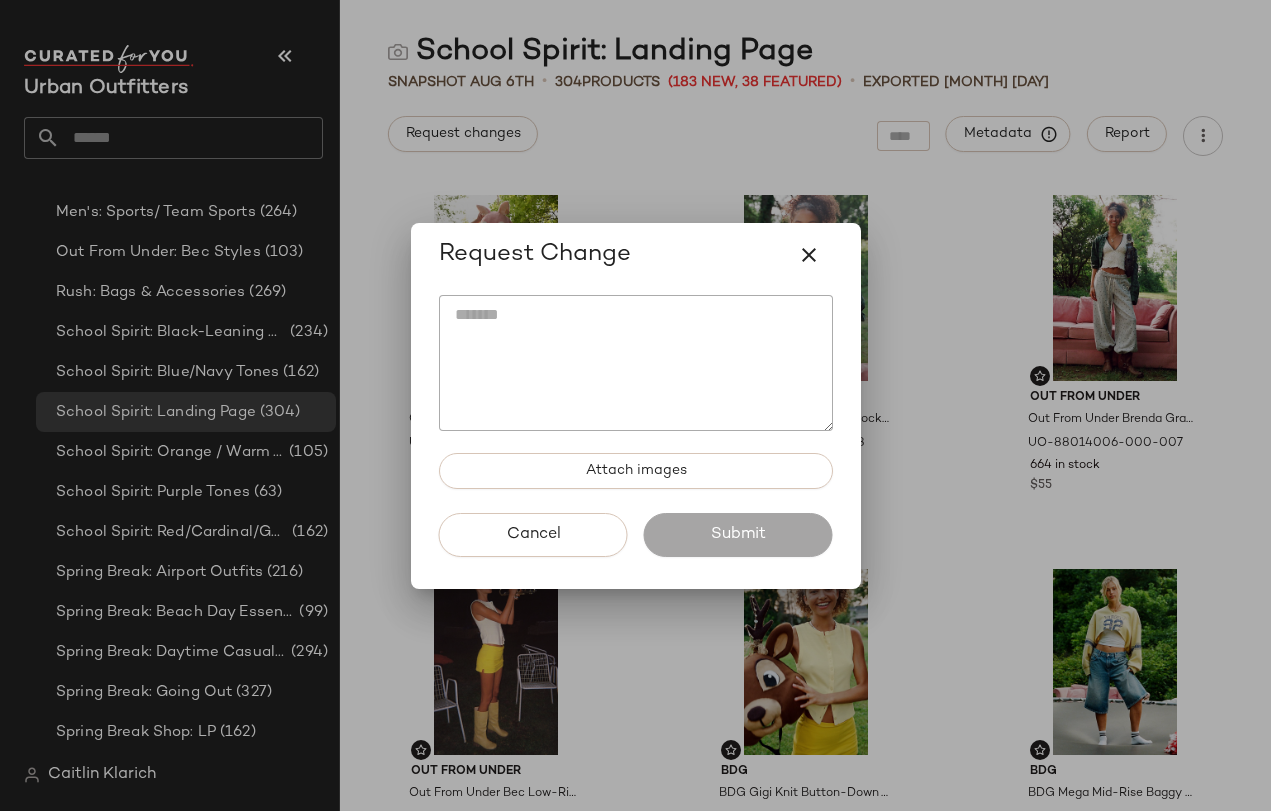 click 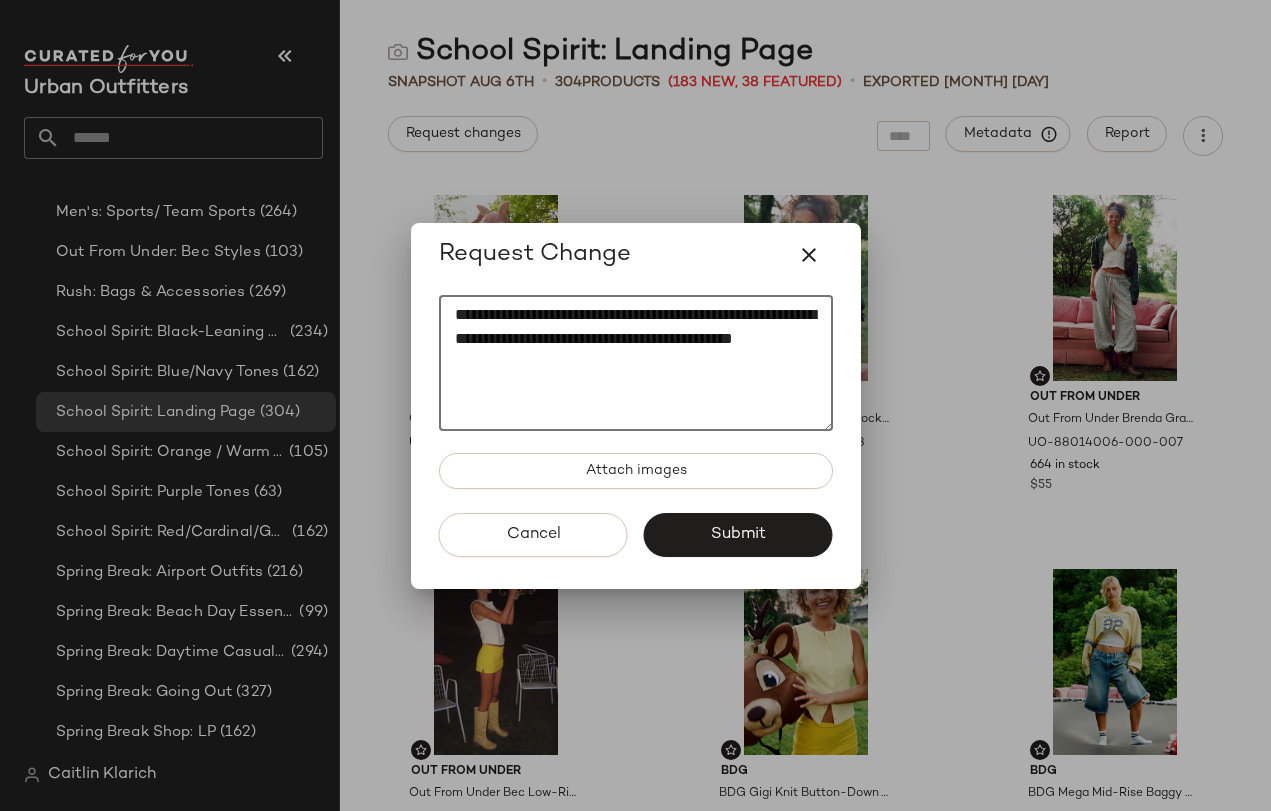 paste on "*
********" 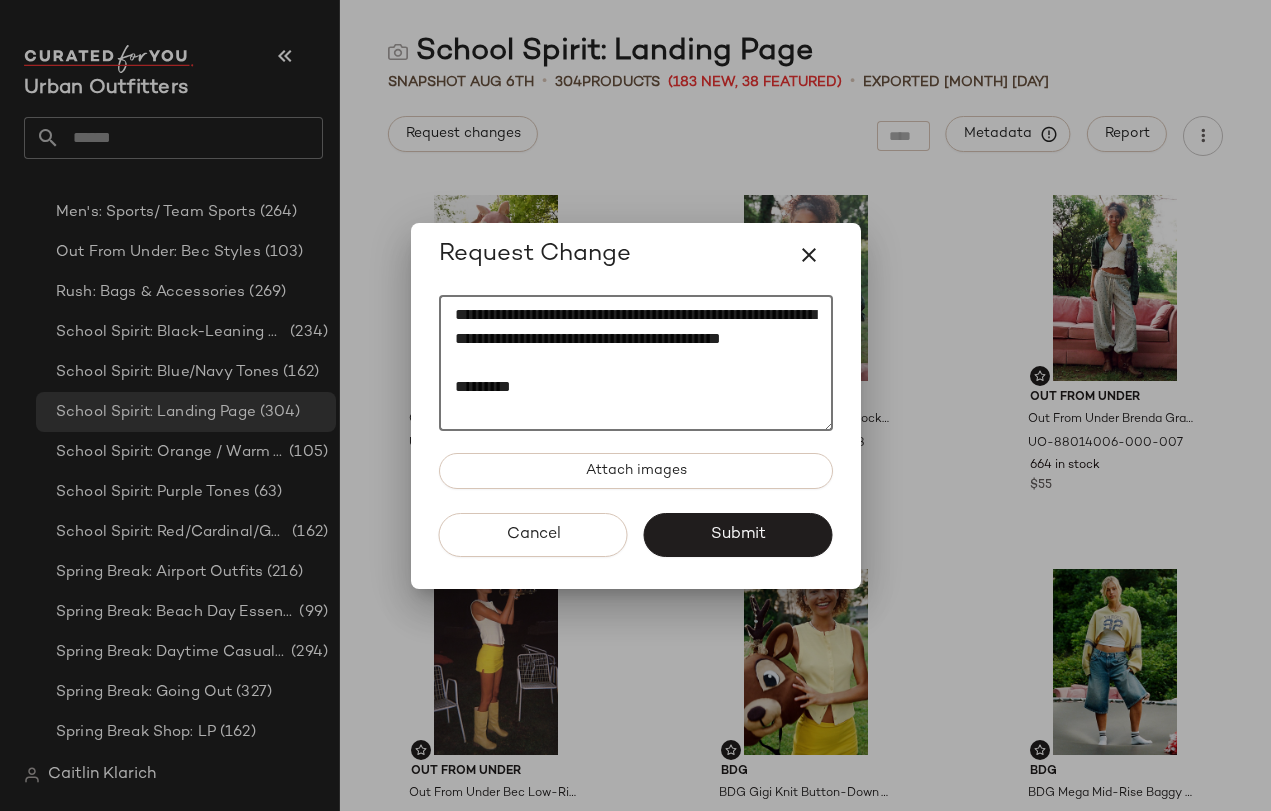 scroll, scrollTop: 13, scrollLeft: 0, axis: vertical 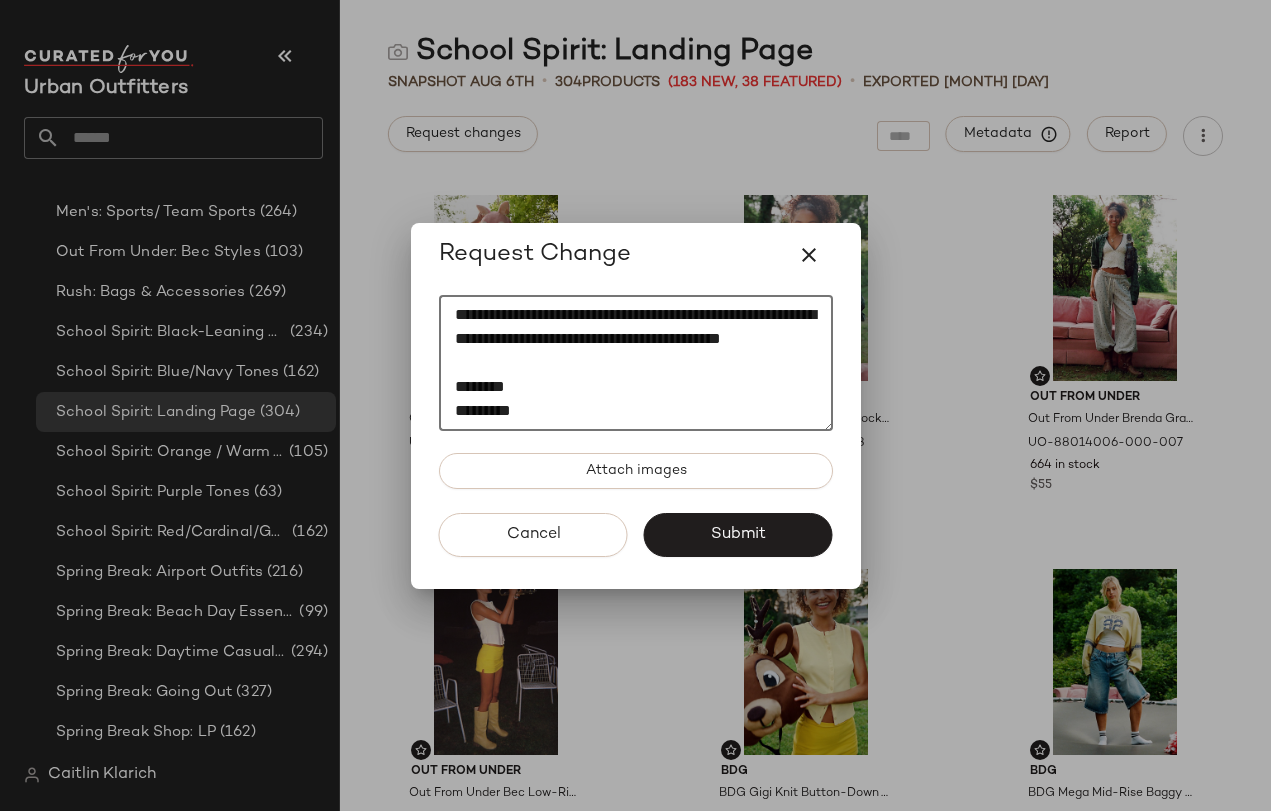 type on "**********" 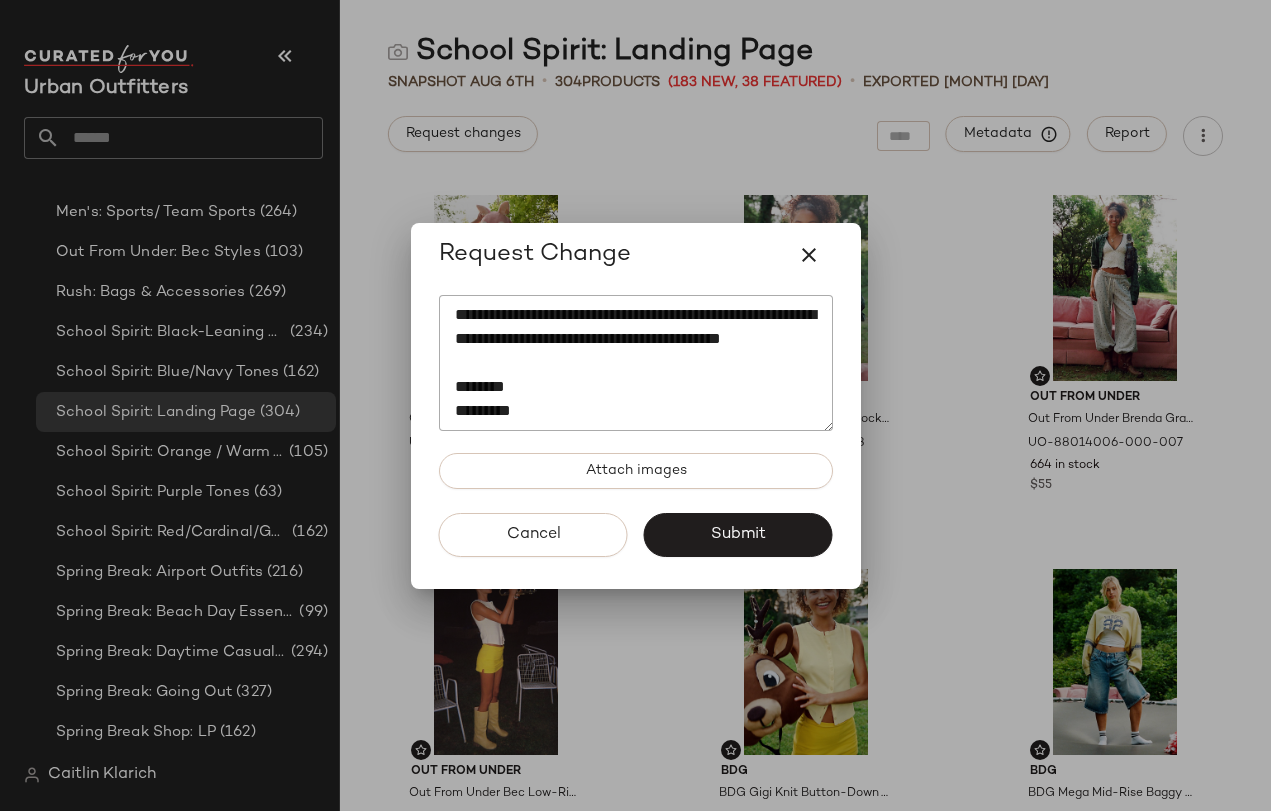 click at bounding box center (635, 405) 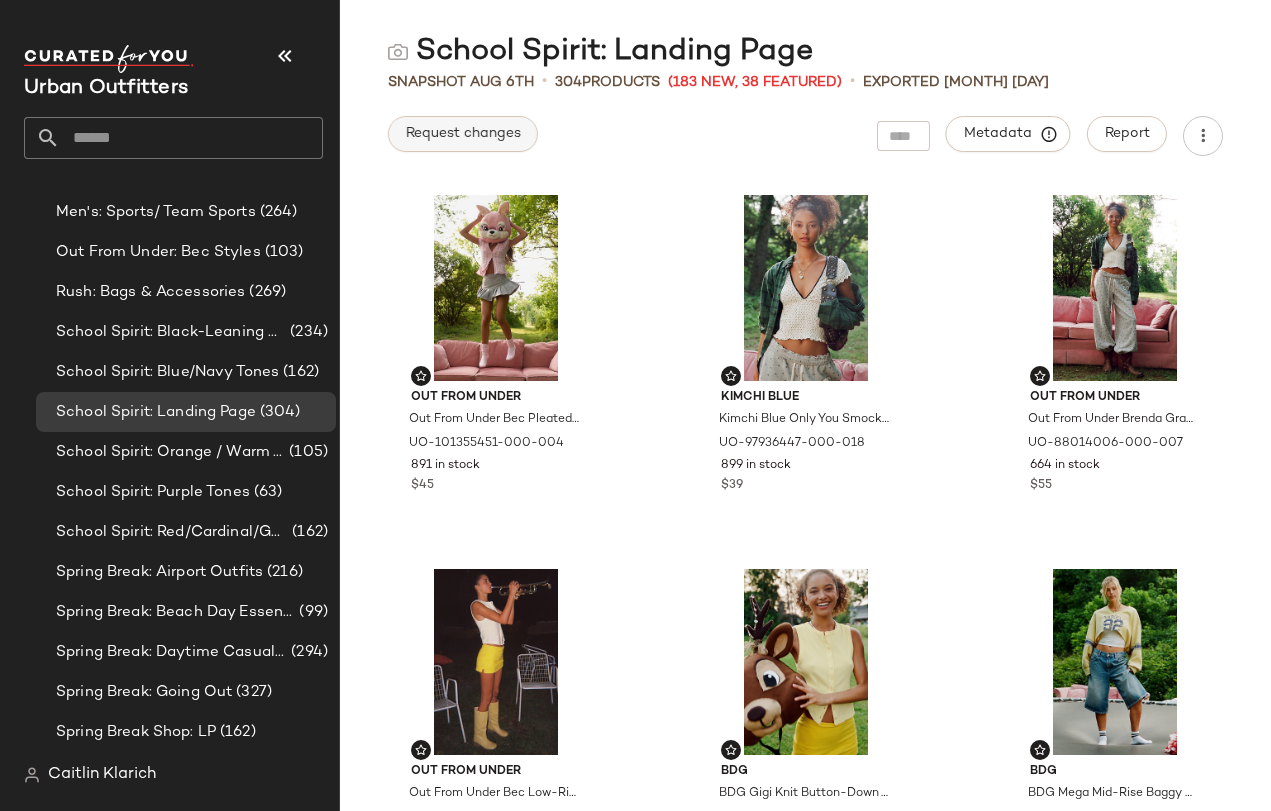 click on "Request changes" 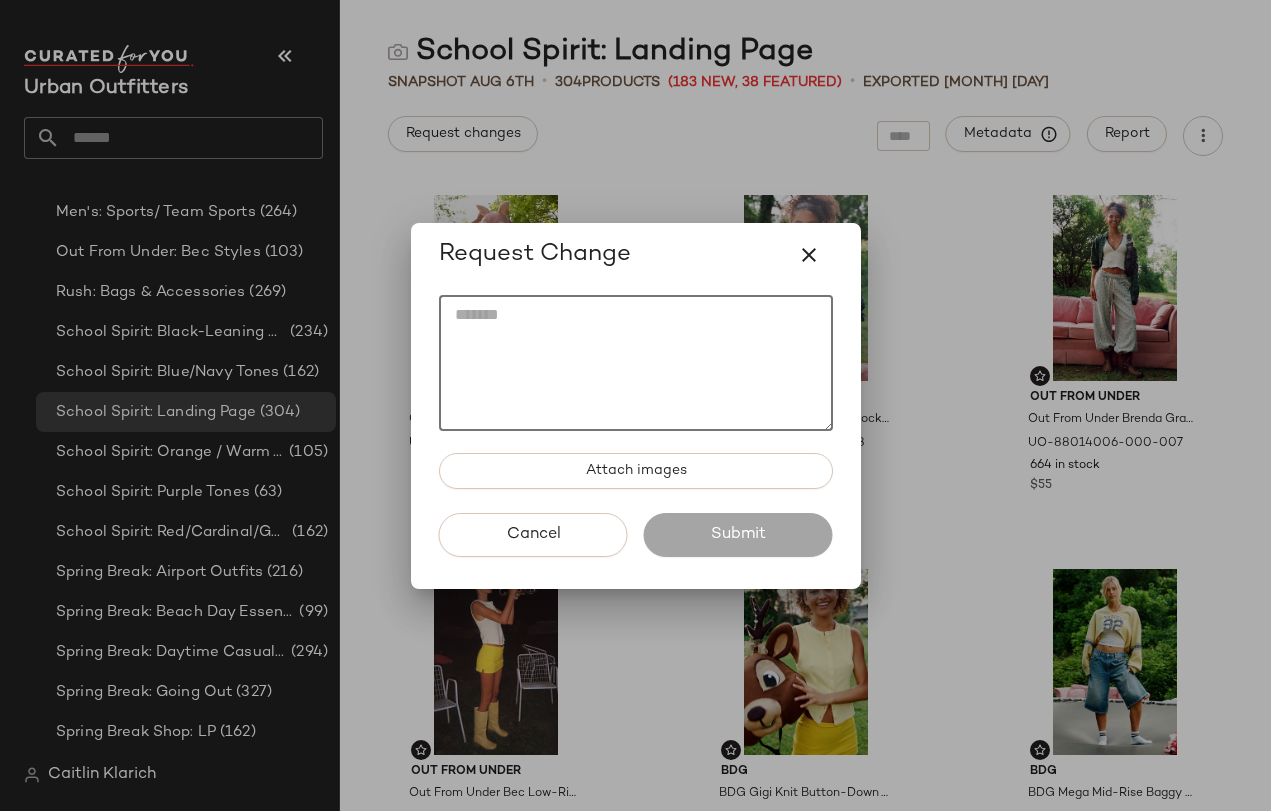 click 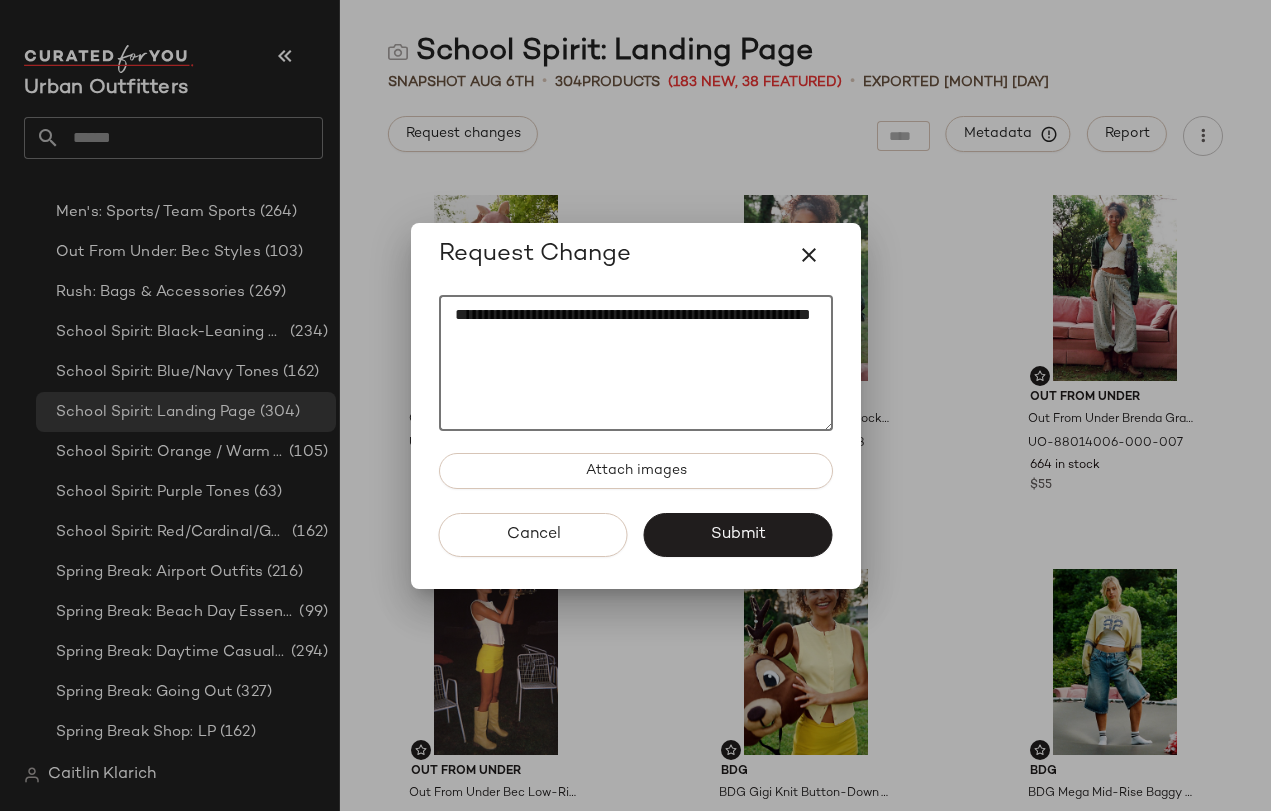 click on "**********" 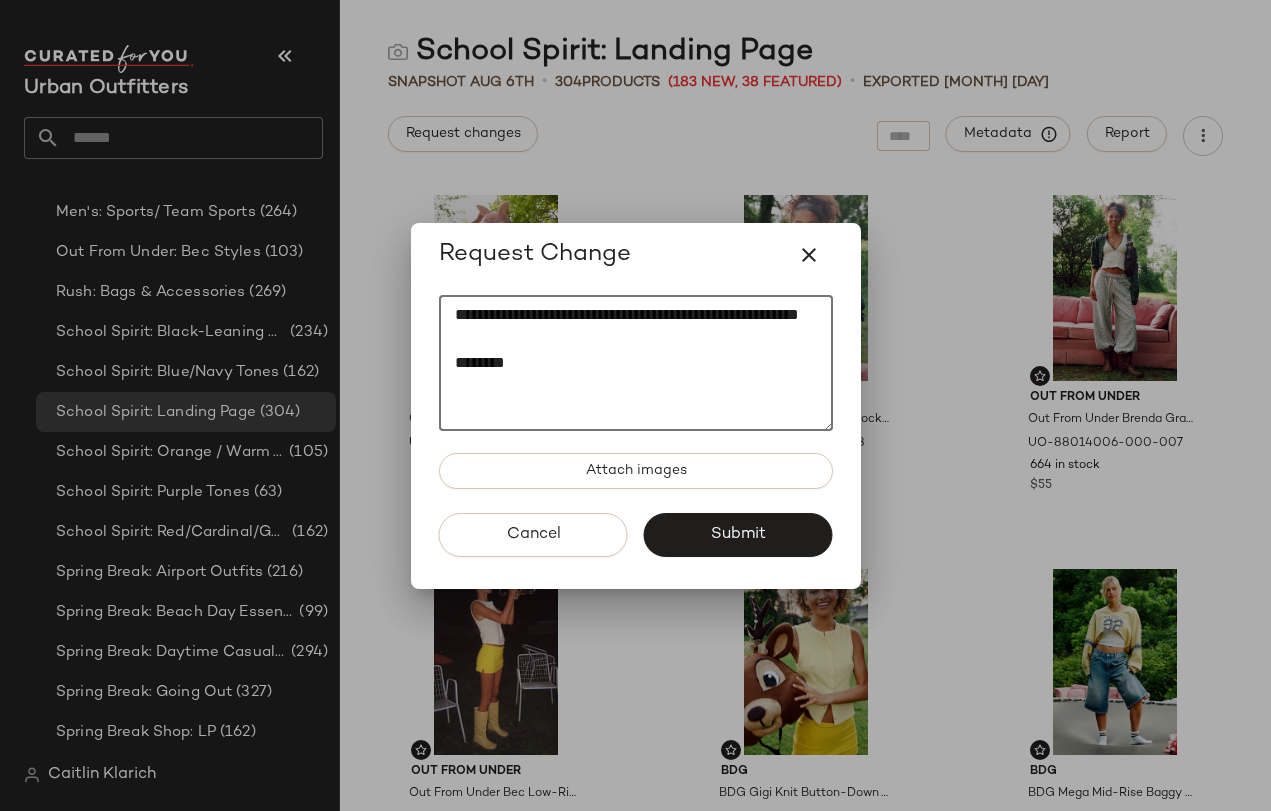 click on "**********" 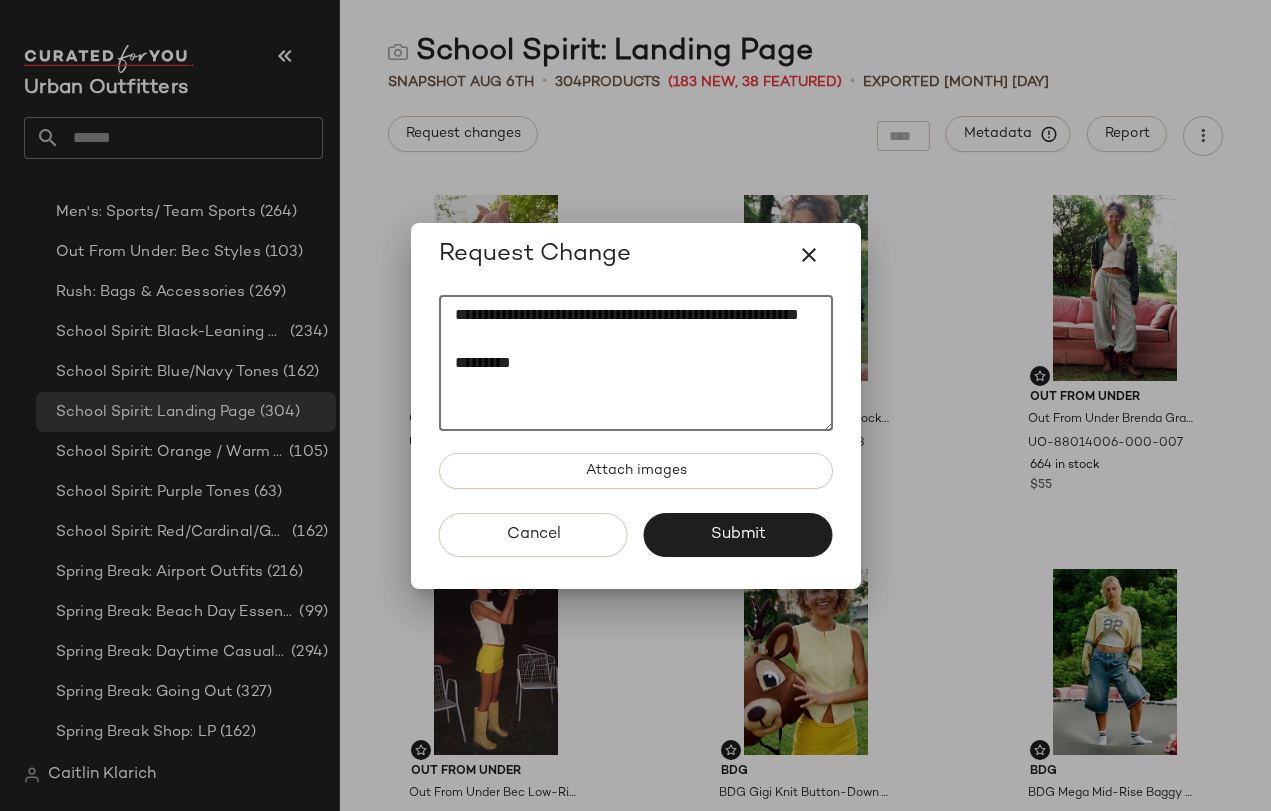 click on "**********" 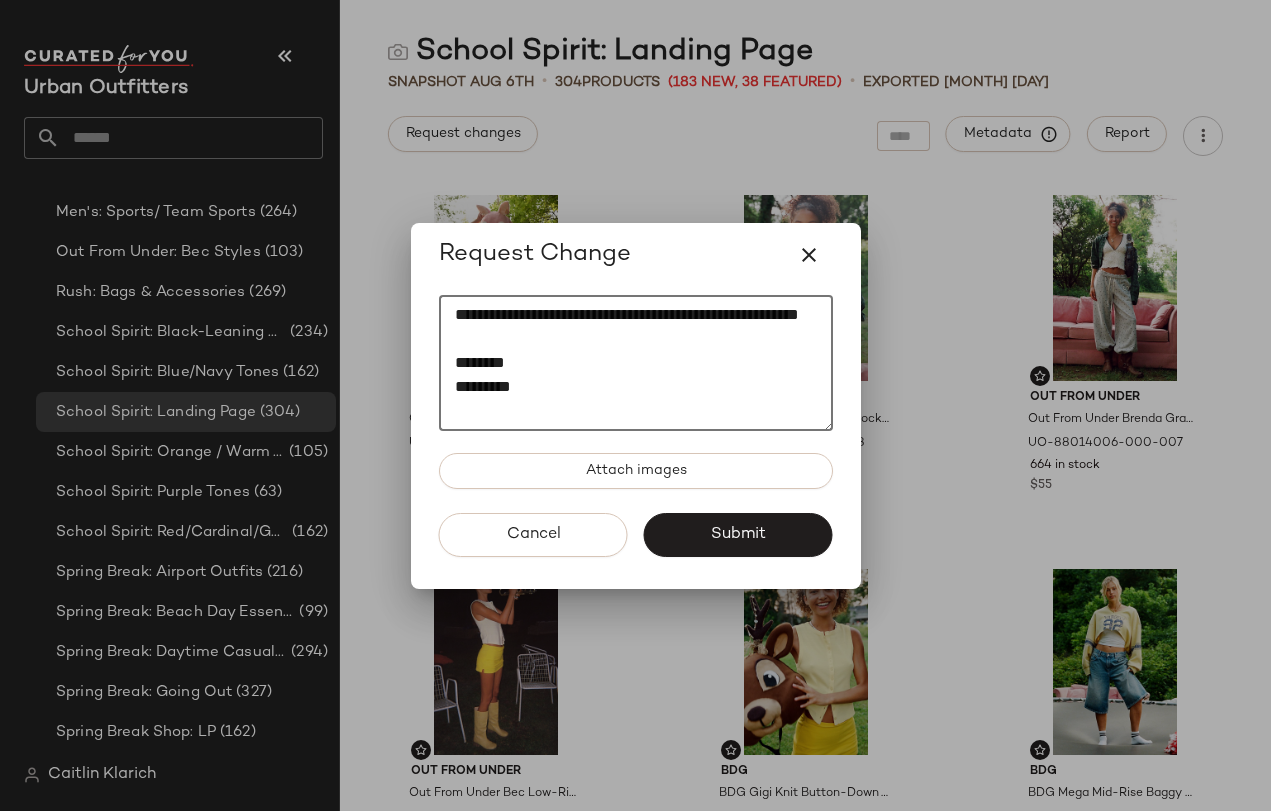 scroll, scrollTop: 13, scrollLeft: 0, axis: vertical 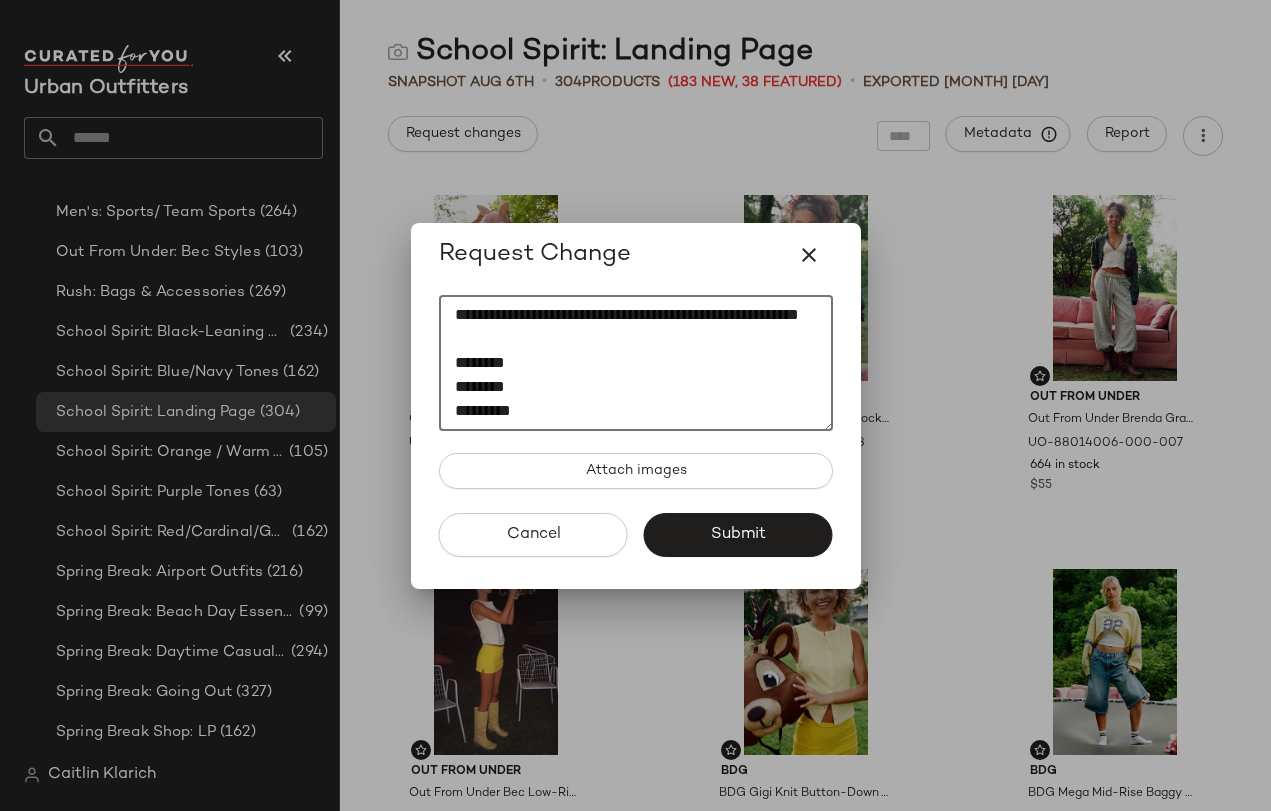 paste on "********" 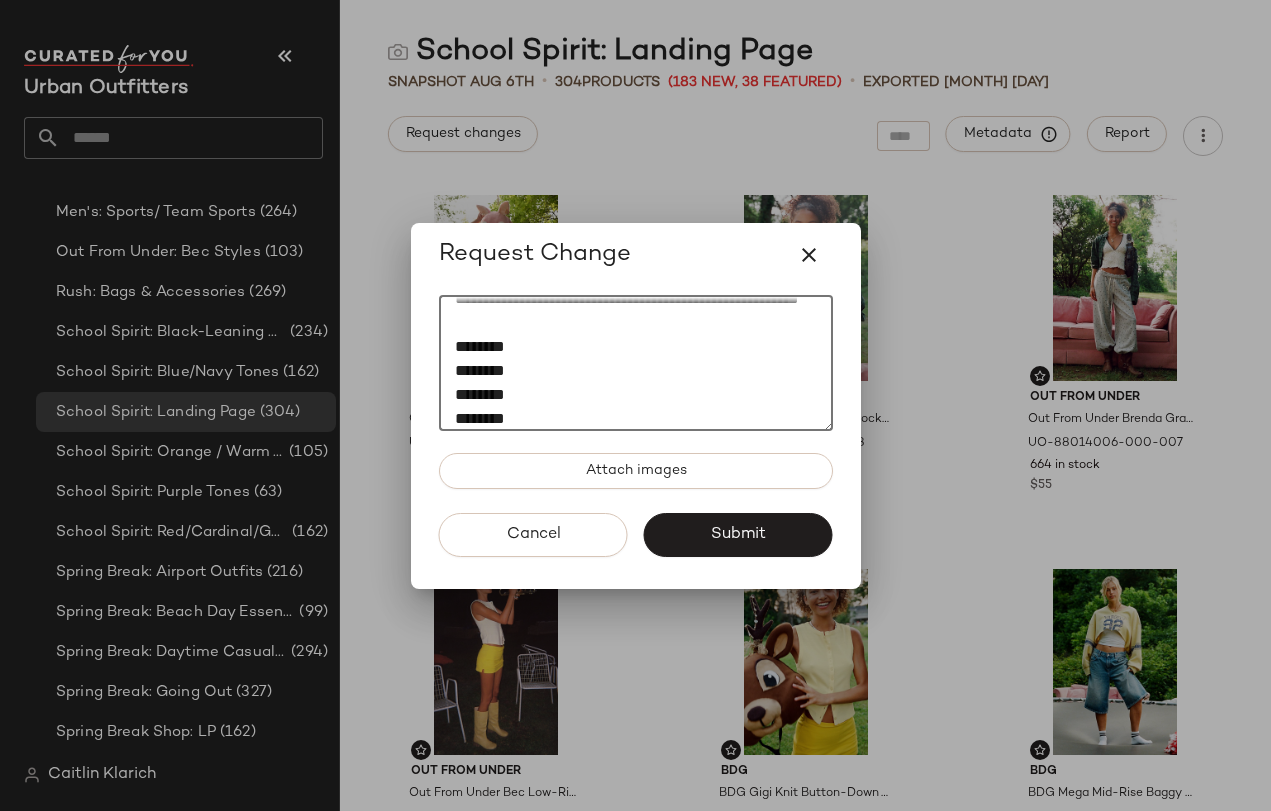 scroll, scrollTop: 0, scrollLeft: 0, axis: both 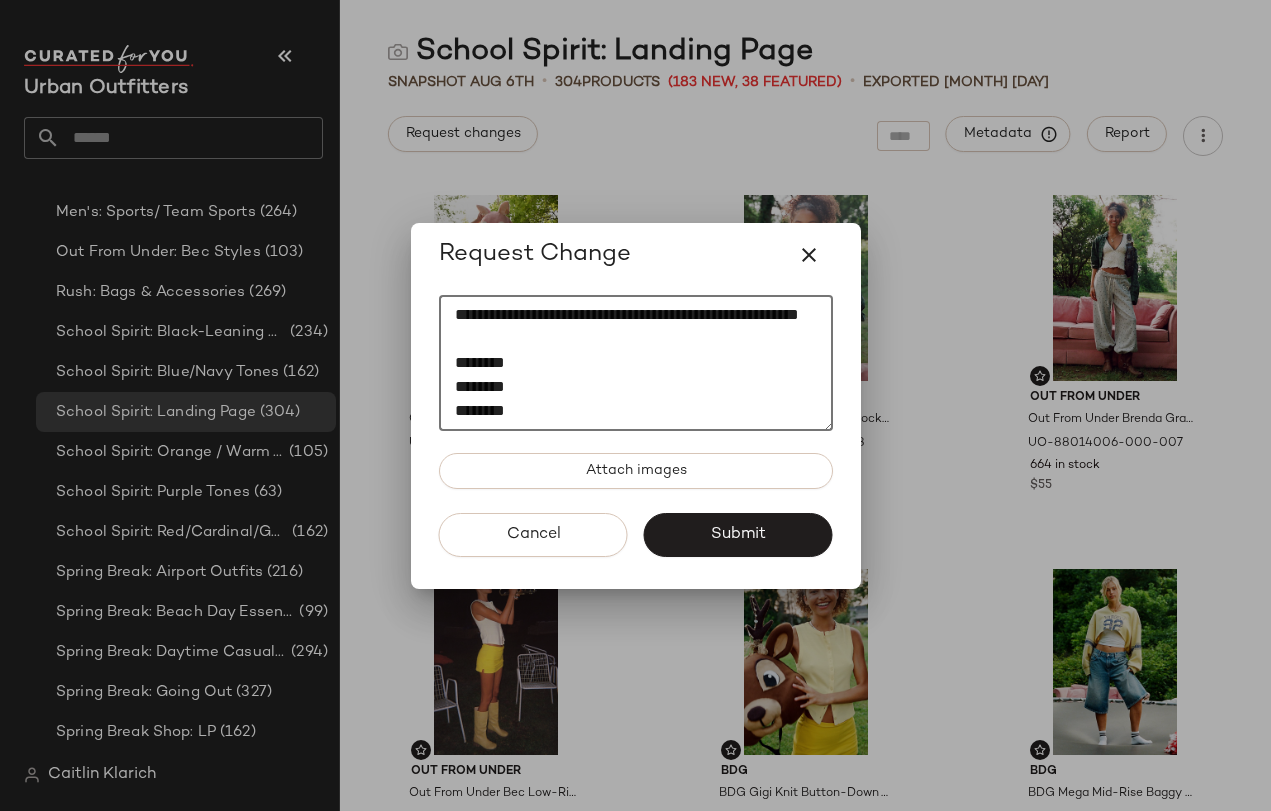 click on "**********" 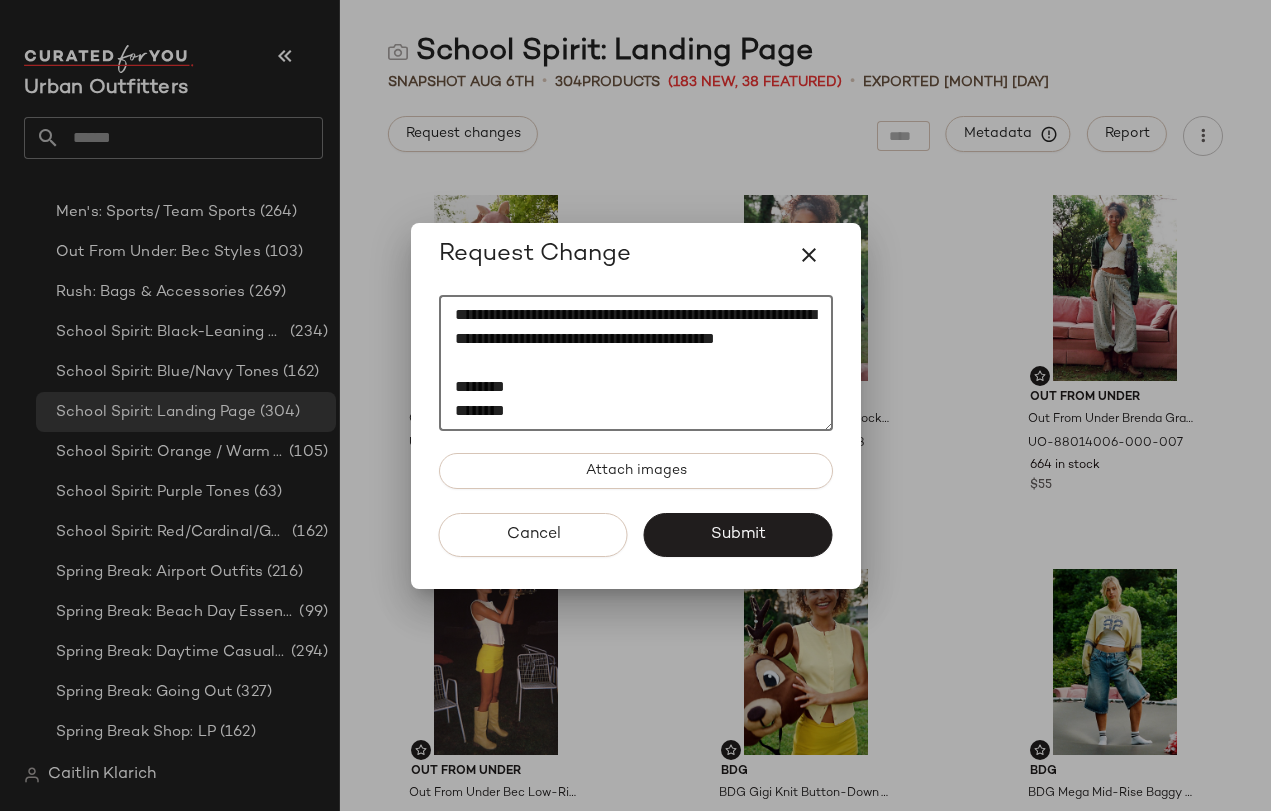click on "**********" 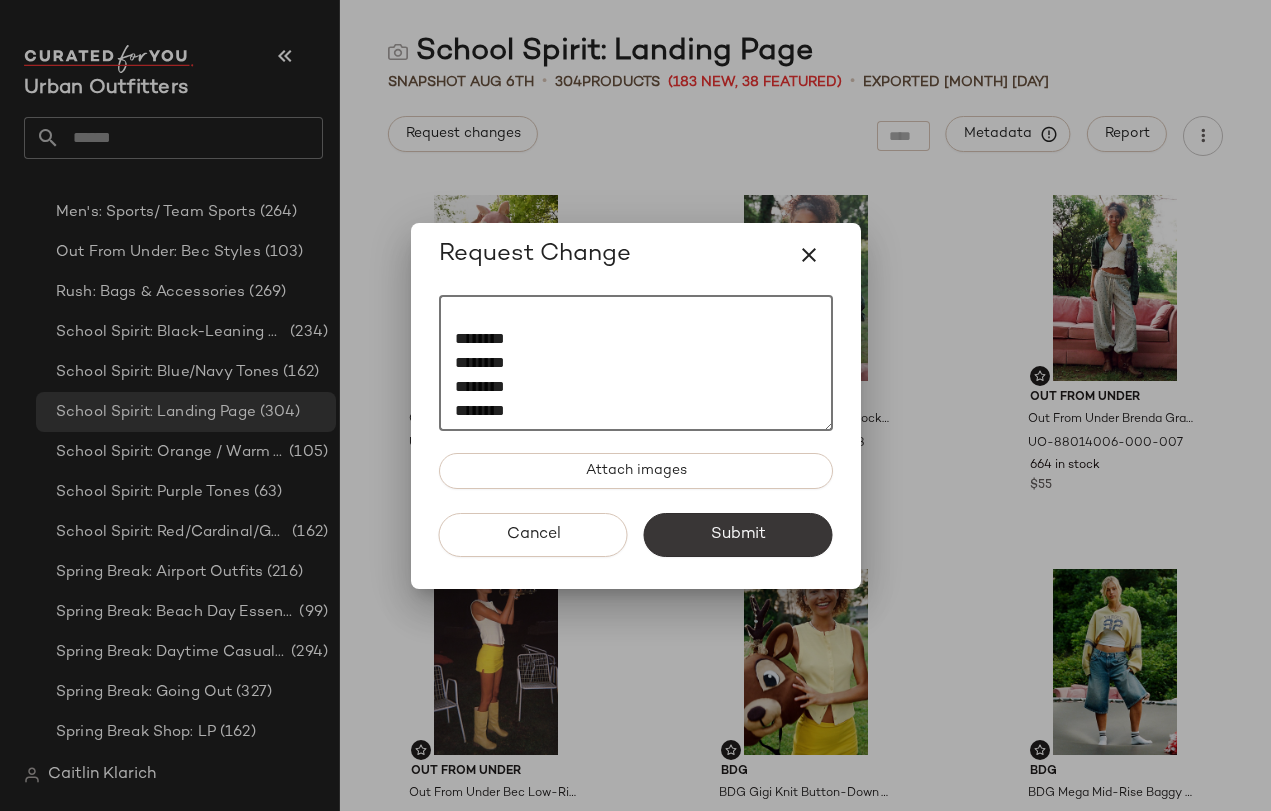 scroll, scrollTop: 72, scrollLeft: 0, axis: vertical 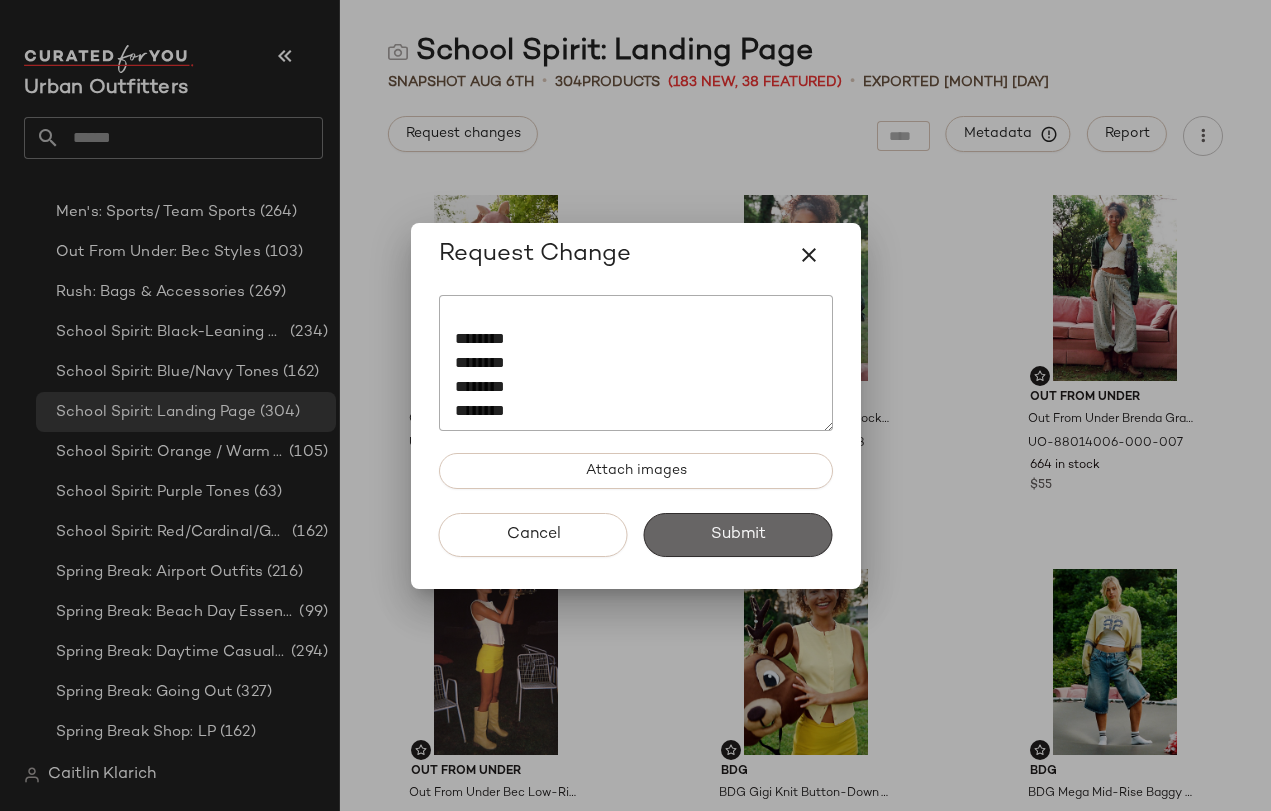 click on "Submit" 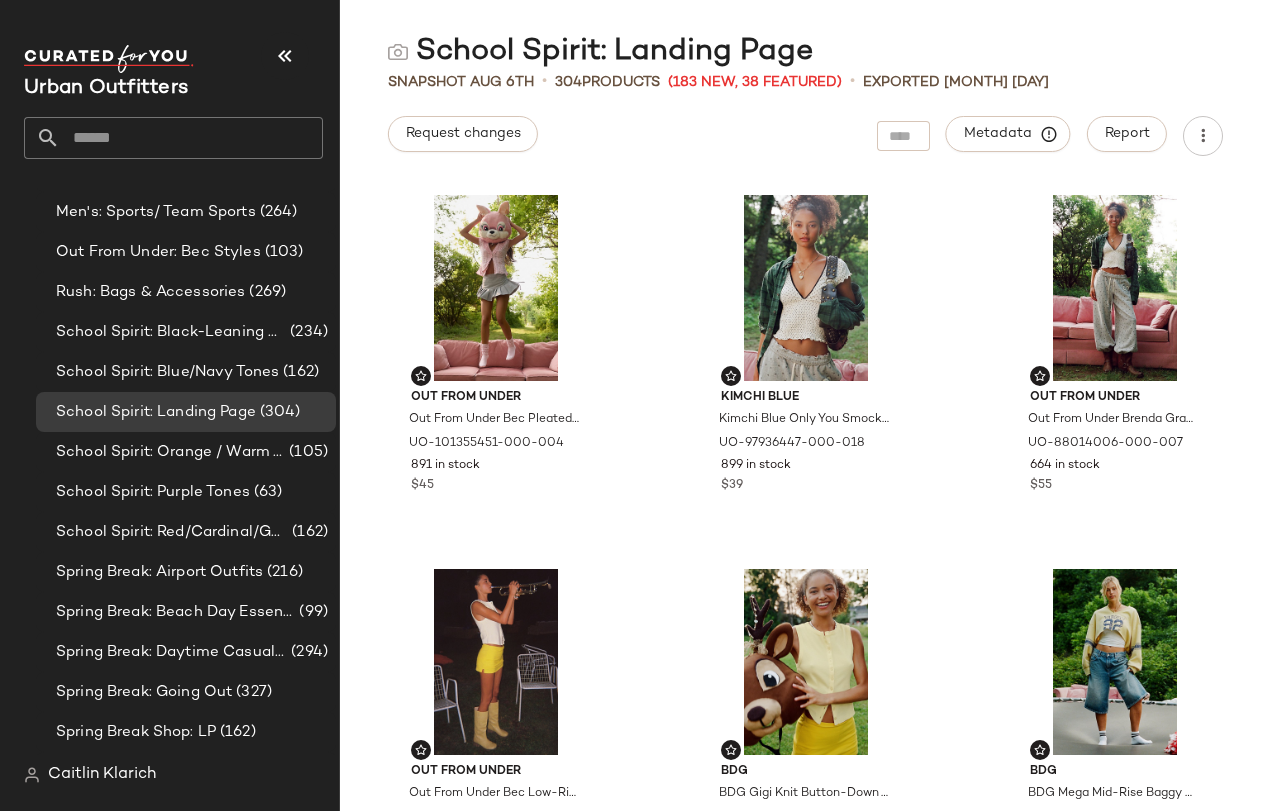 scroll, scrollTop: 0, scrollLeft: 0, axis: both 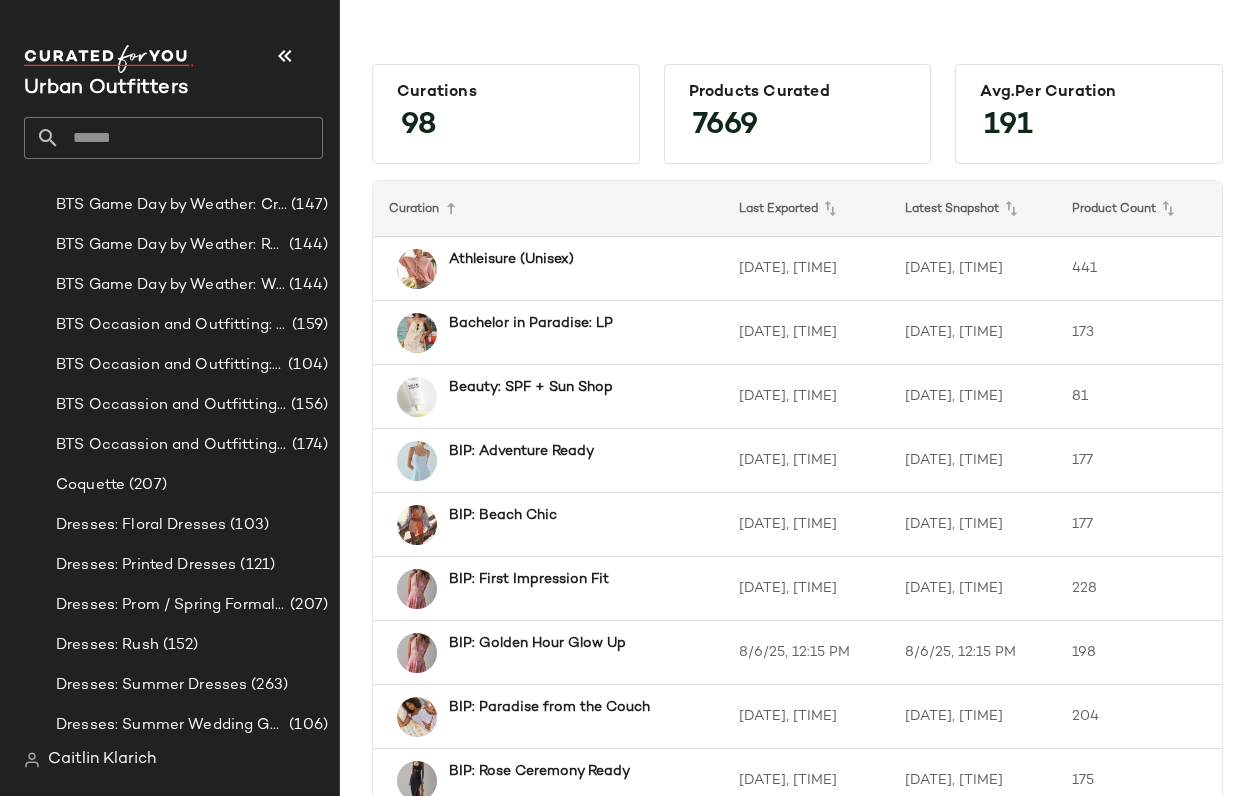 click 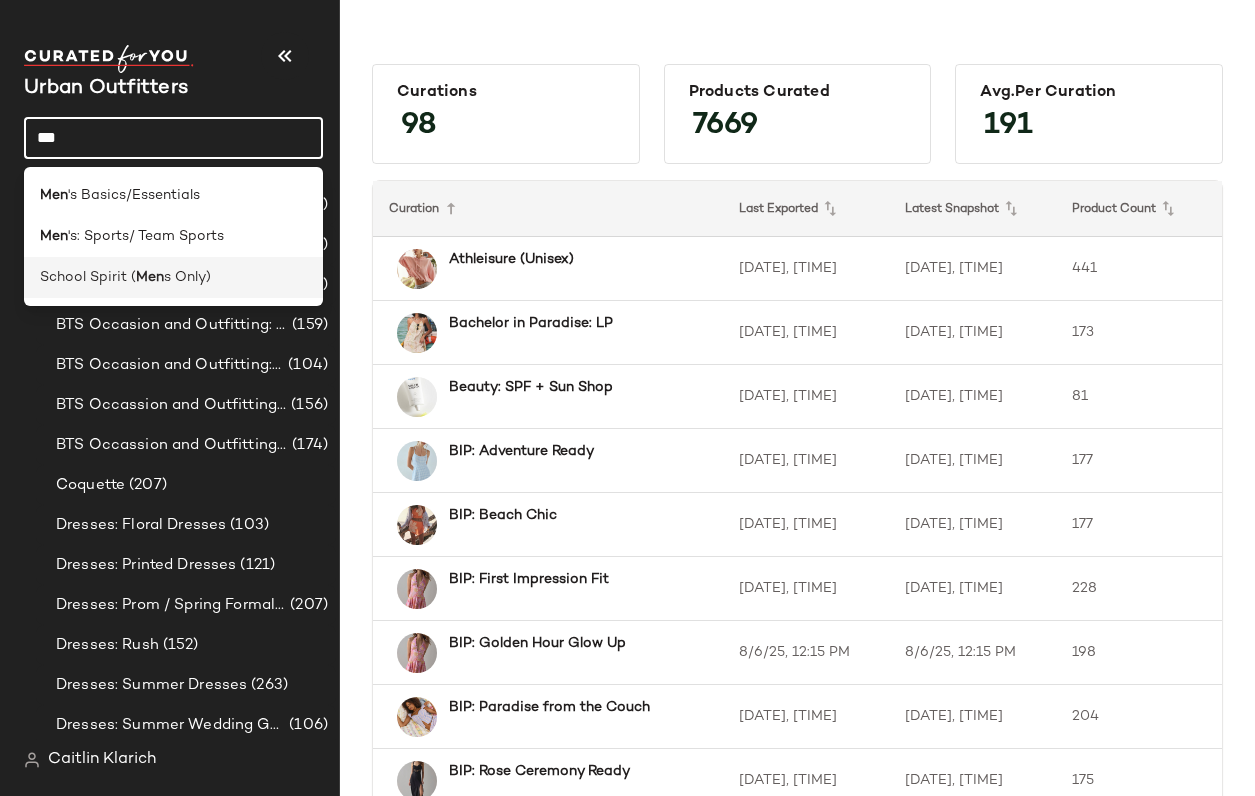 type on "***" 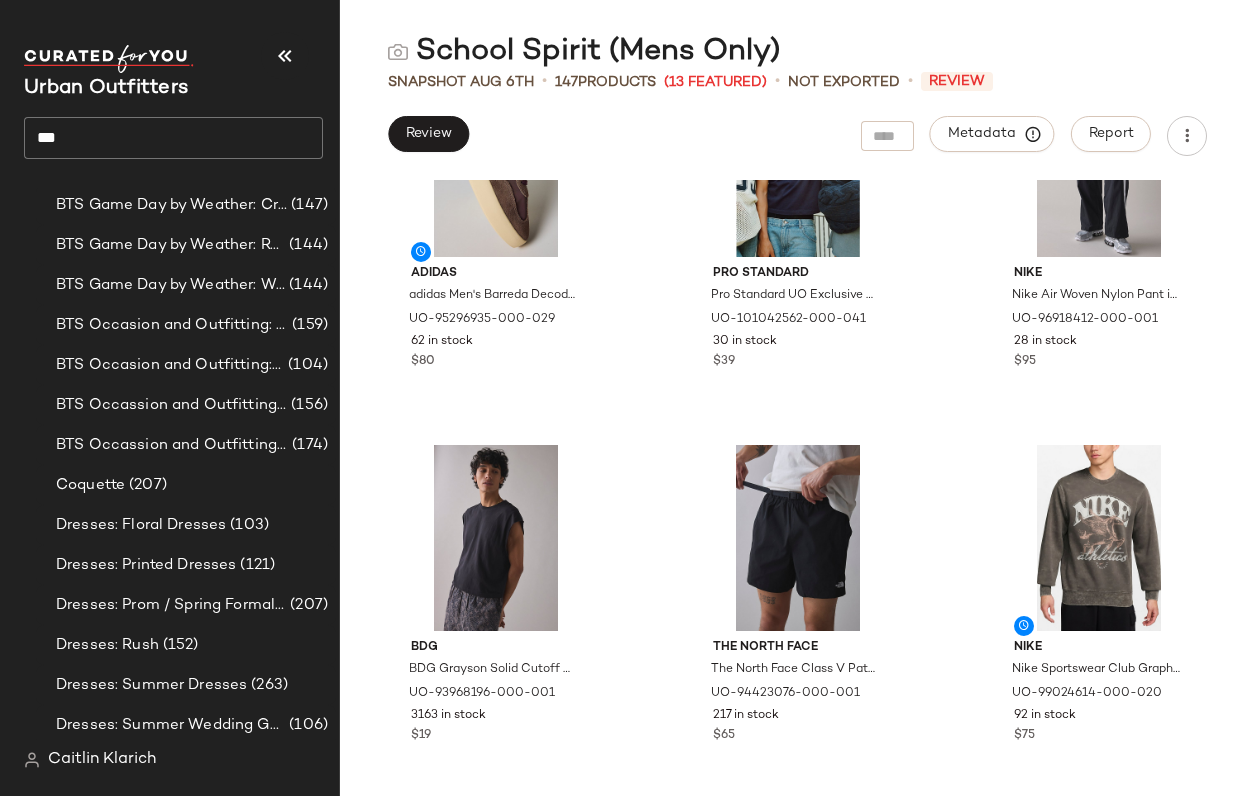 scroll, scrollTop: 17726, scrollLeft: 0, axis: vertical 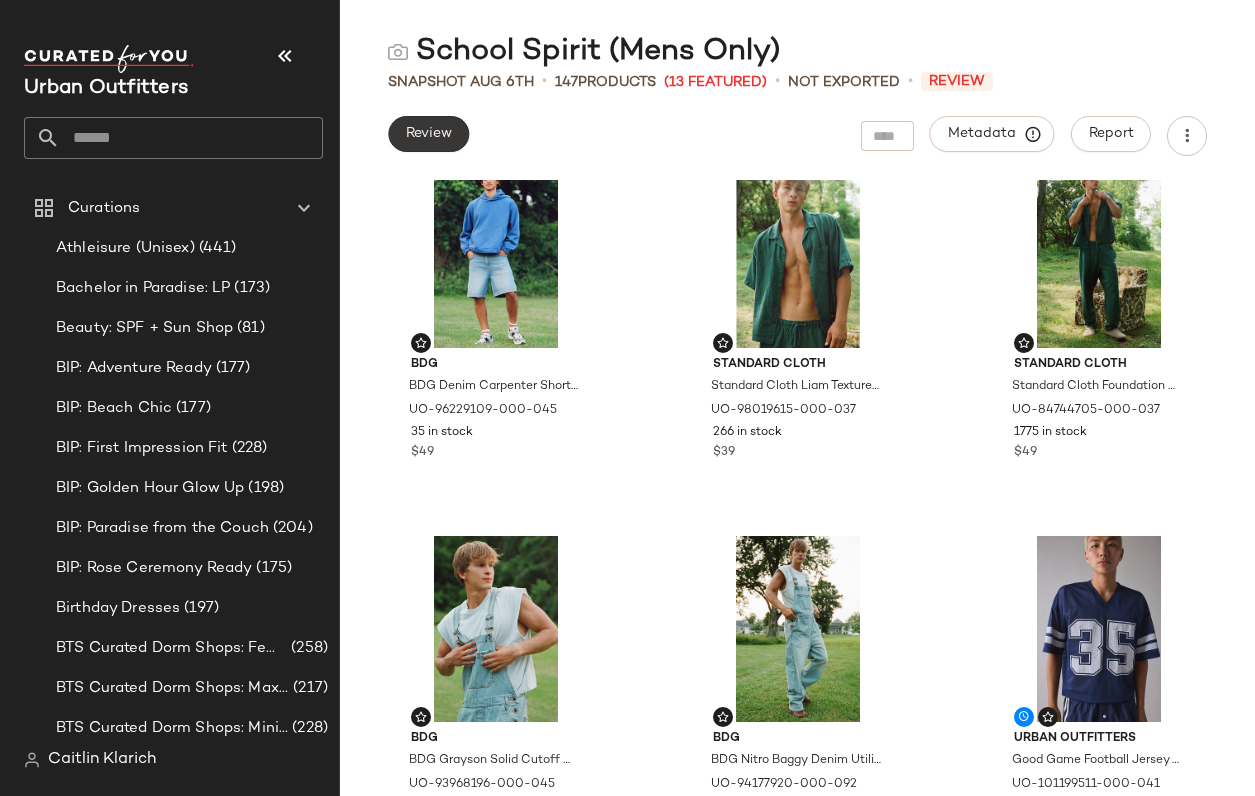 click on "Review" 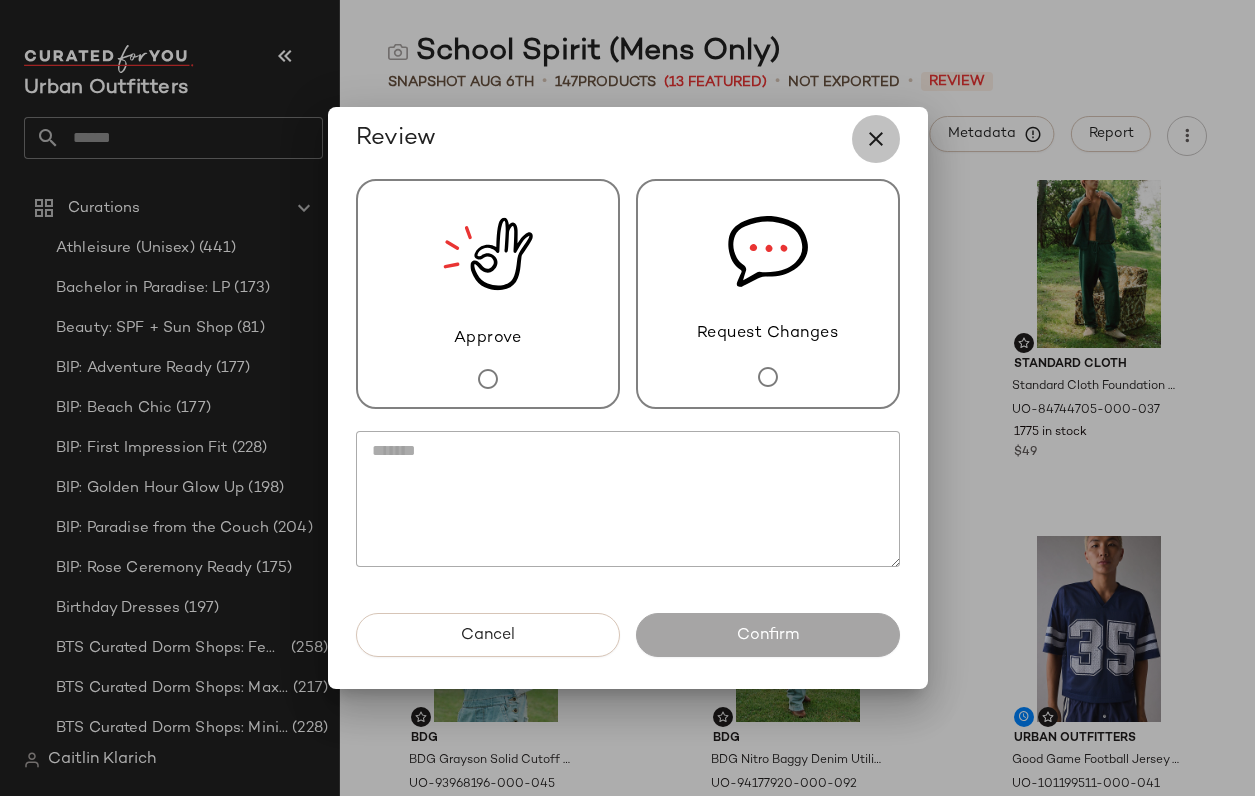 click at bounding box center [876, 139] 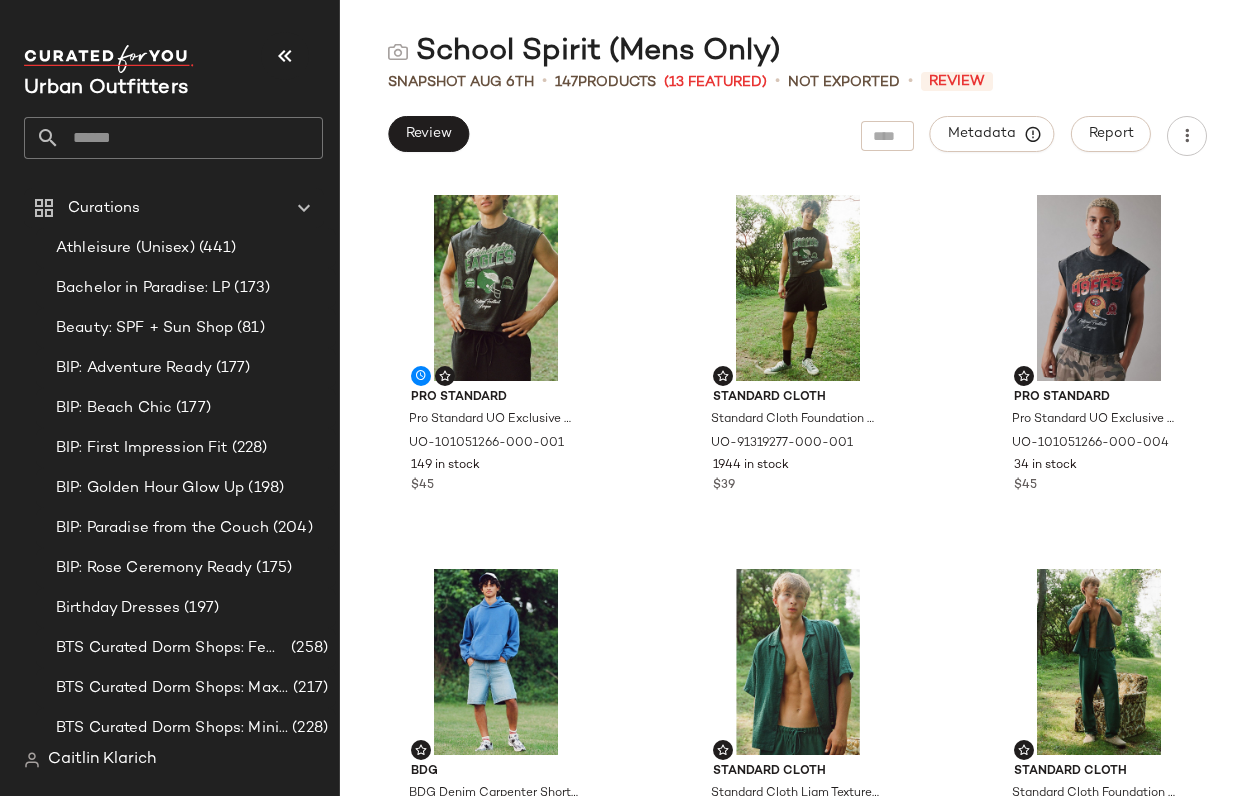 scroll, scrollTop: 0, scrollLeft: 0, axis: both 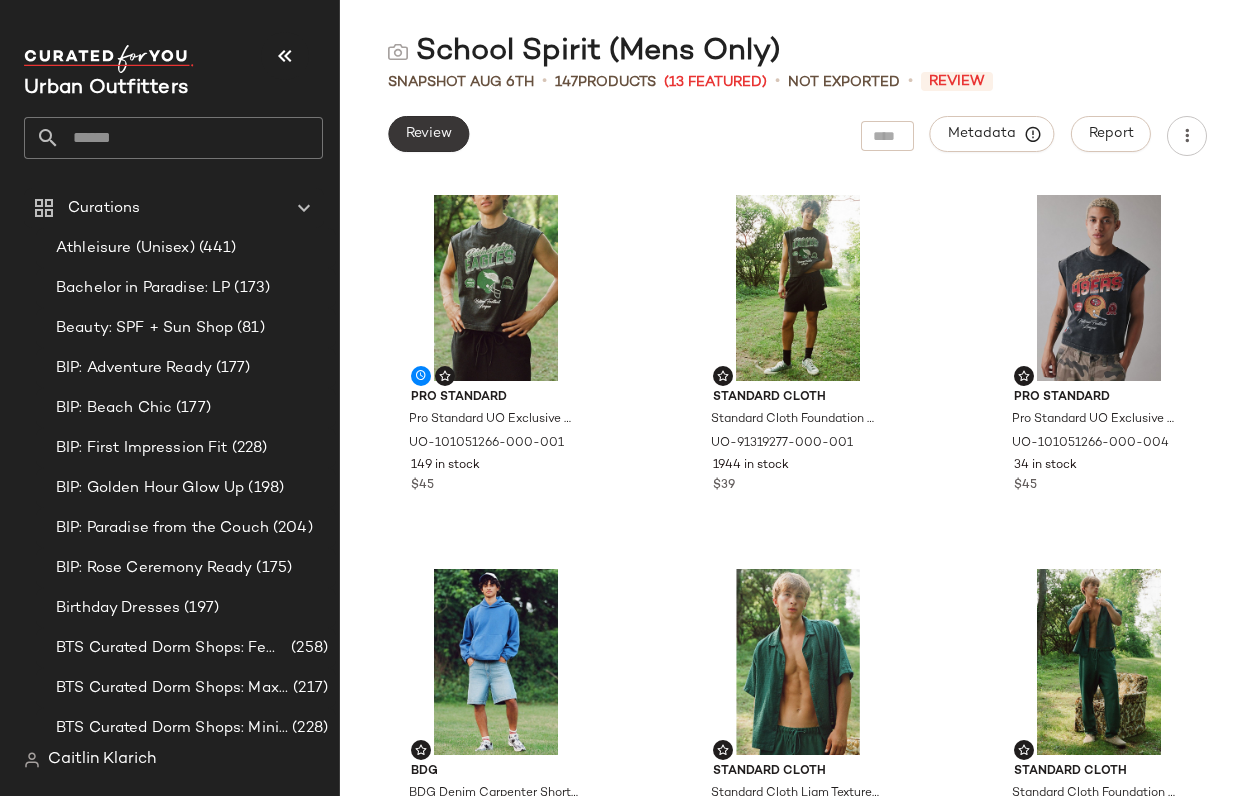 click on "Review" 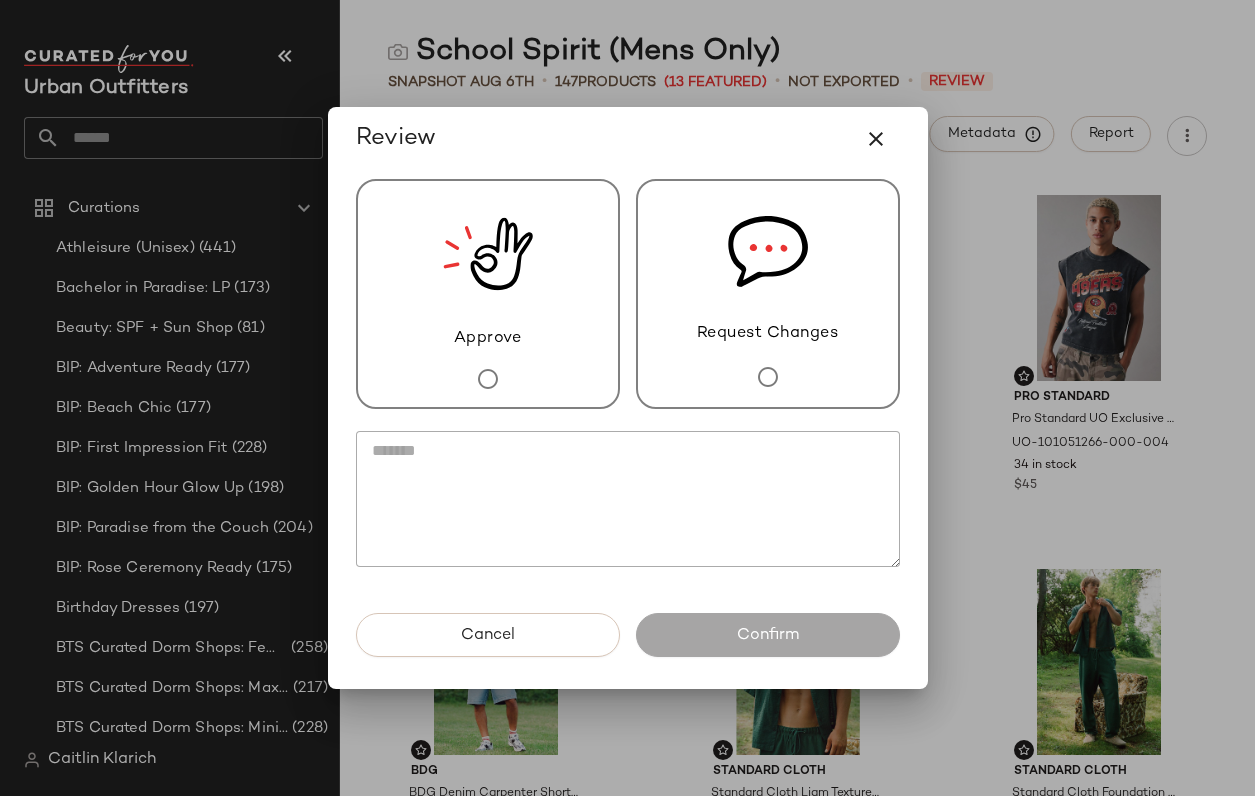 click 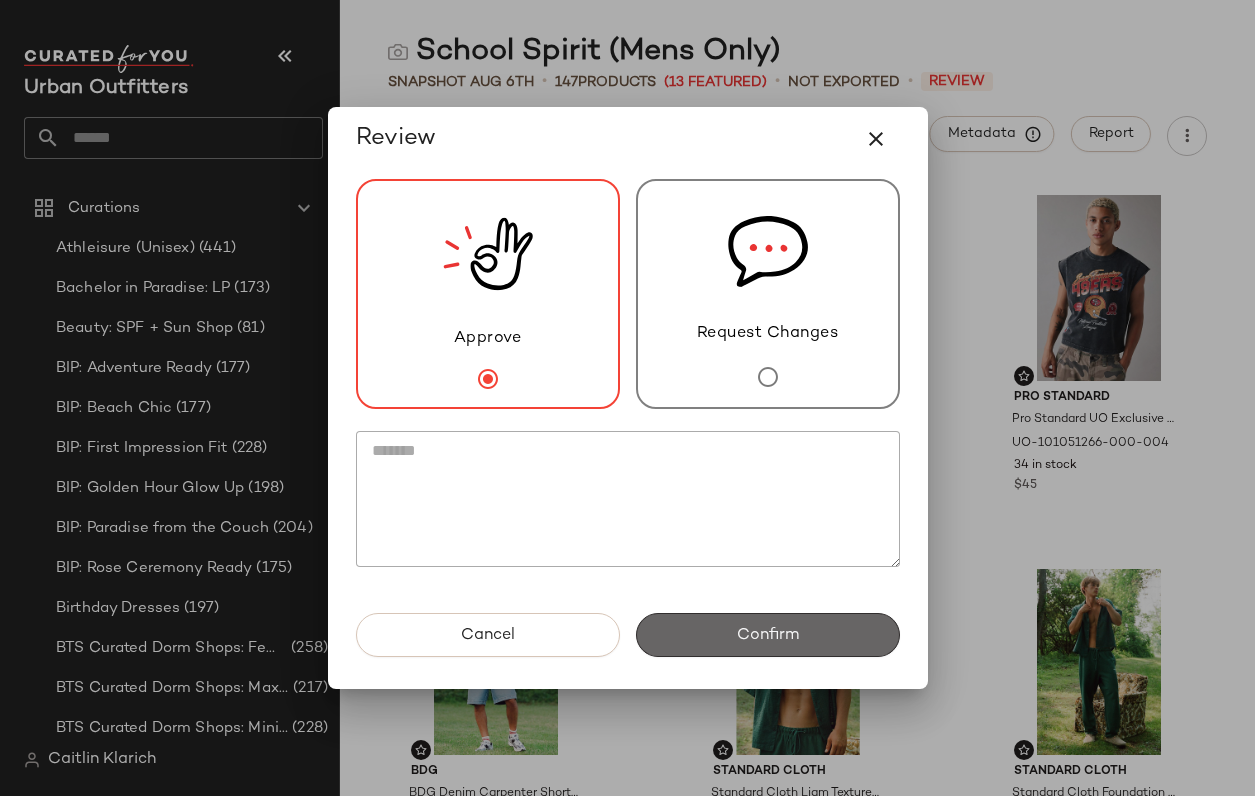 click on "Confirm" 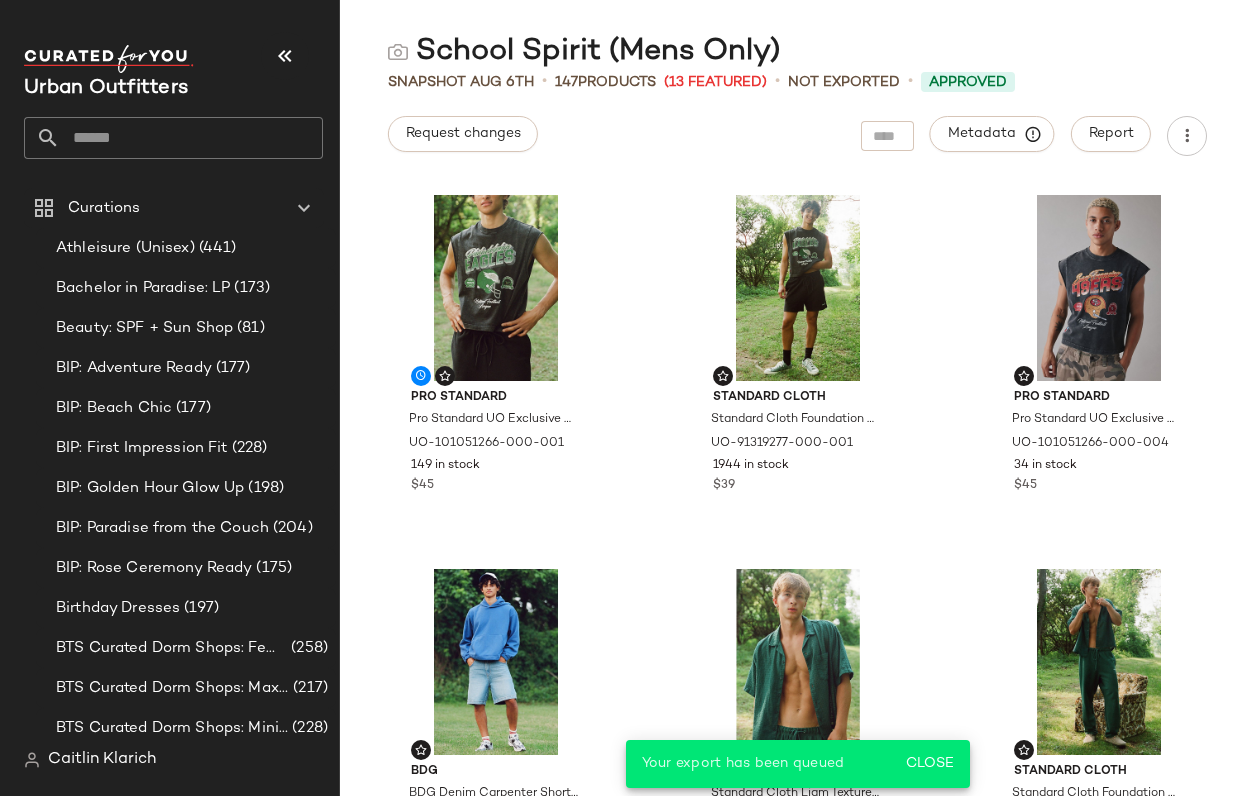 click on "School Spirit (Mens Only)  Snapshot Aug 6th  •  147  Products   (13 Featured)   •   Not Exported   •  Approved  Request changes   Metadata   Report  Pro Standard Pro Standard UO Exclusive NFL Team Logo Washed Cutoff Muscle Tee in Philadelphia Eagles, Men's at Urban Outfitters UO-101051266-000-001 149 in stock $45 Standard Cloth Standard Cloth Foundation Reverse Cotton Terry Short in Black, Men's at Urban Outfitters UO-91319277-000-001 1944 in stock $39 Pro Standard Pro Standard UO Exclusive NFL Team Logo Washed Cutoff Muscle Tee, Men's at Urban Outfitters UO-101051266-000-004 34 in stock $45 BDG BDG Denim Carpenter Short in Ice Wash, Men's at Urban Outfitters UO-96229109-000-045 35 in stock $49 Standard Cloth Standard Cloth Liam Textured Grid Shirt Top in Dark Green, Men's at Urban Outfitters UO-98019615-000-037 266 in stock $39 Standard Cloth Standard Cloth Foundation Reverse Terry Sweatpant in Dark Green, Men's at Urban Outfitters UO-84744705-000-037 1775 in stock $49 BDG UO-93968196-000-045 $19 BDG" 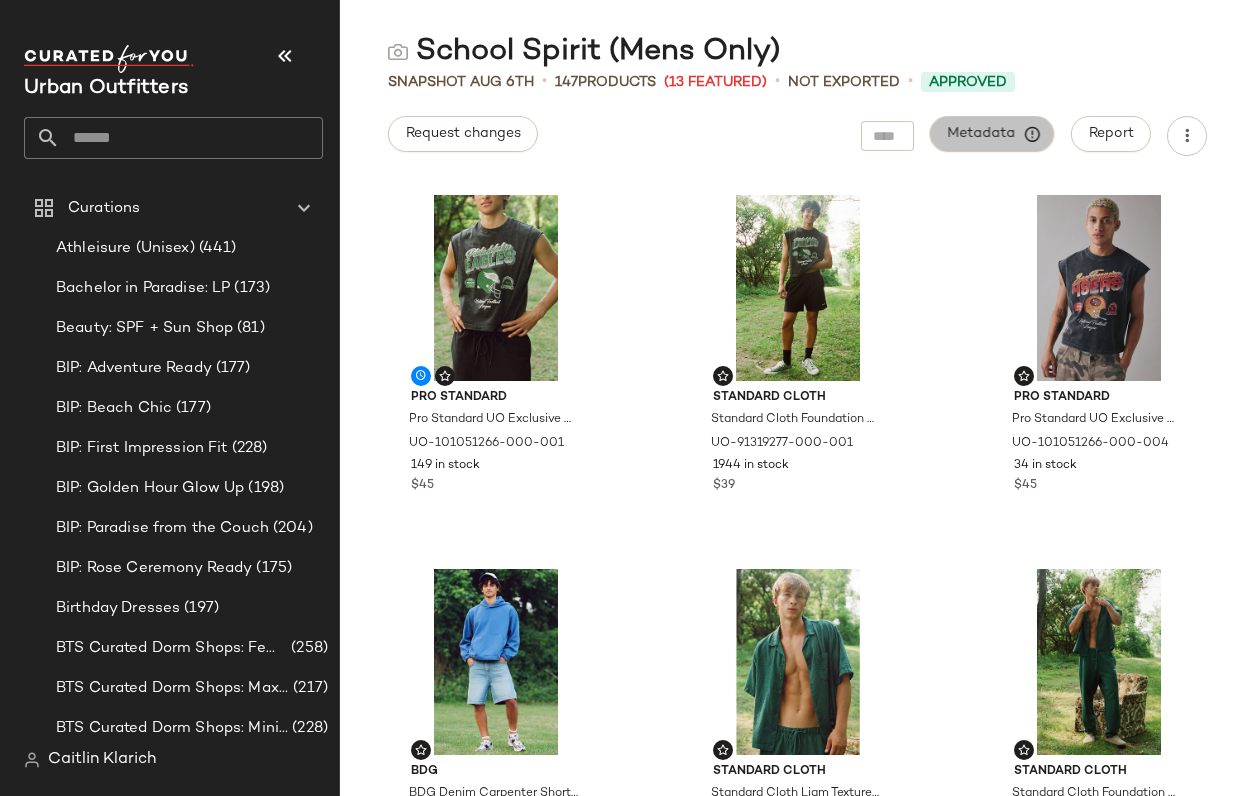click on "Metadata" 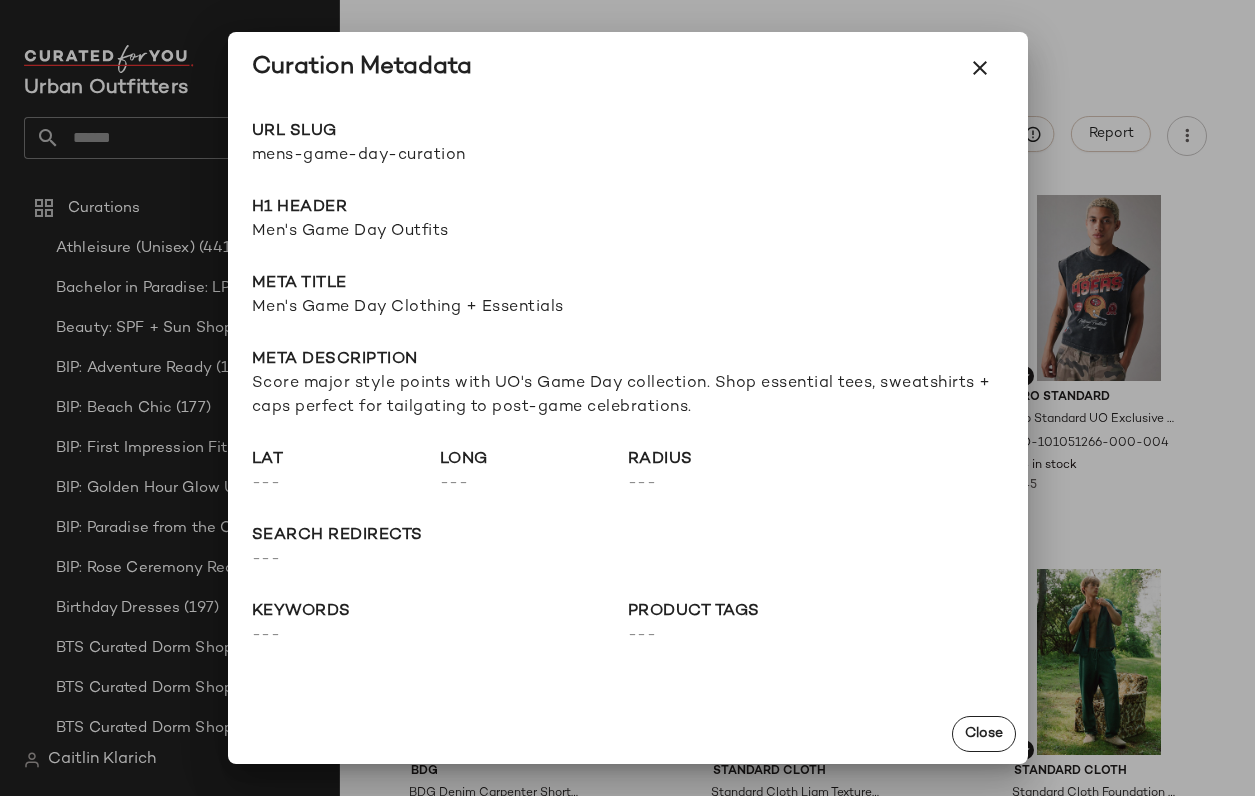 scroll, scrollTop: 0, scrollLeft: 0, axis: both 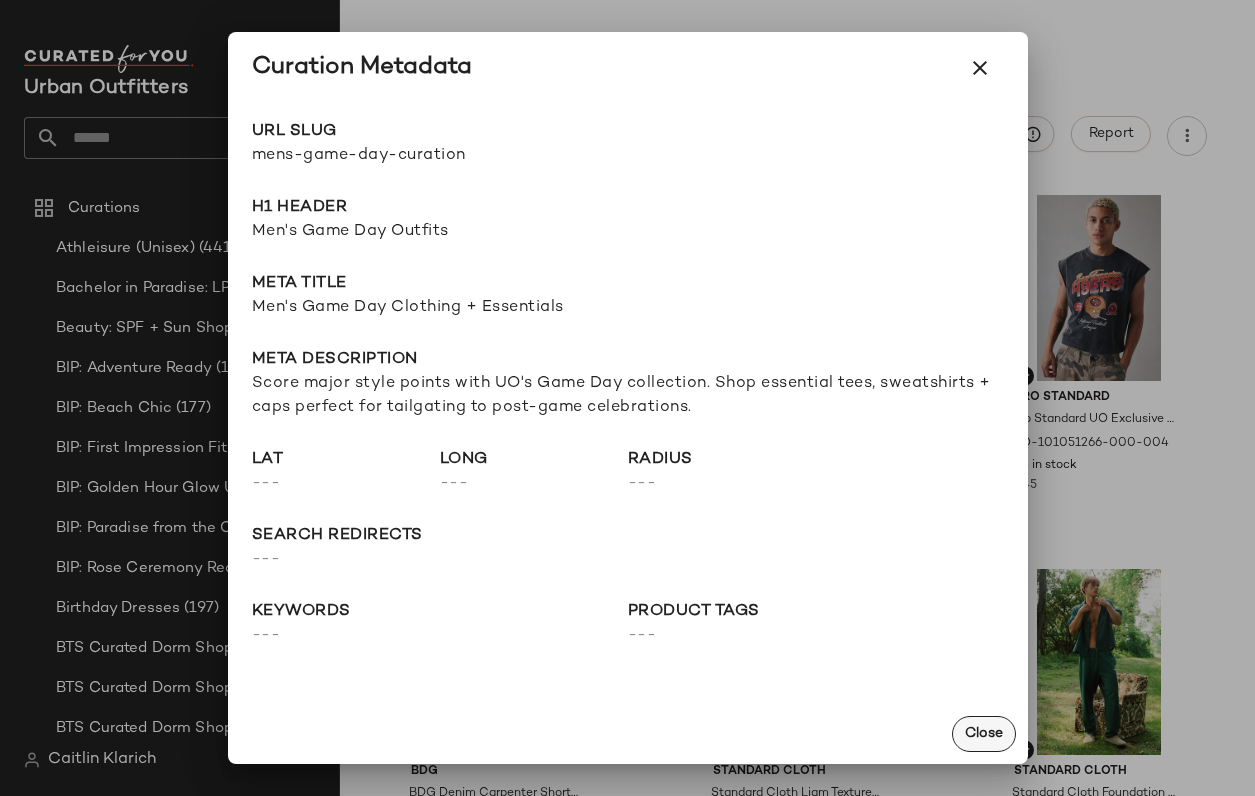 click on "Close" 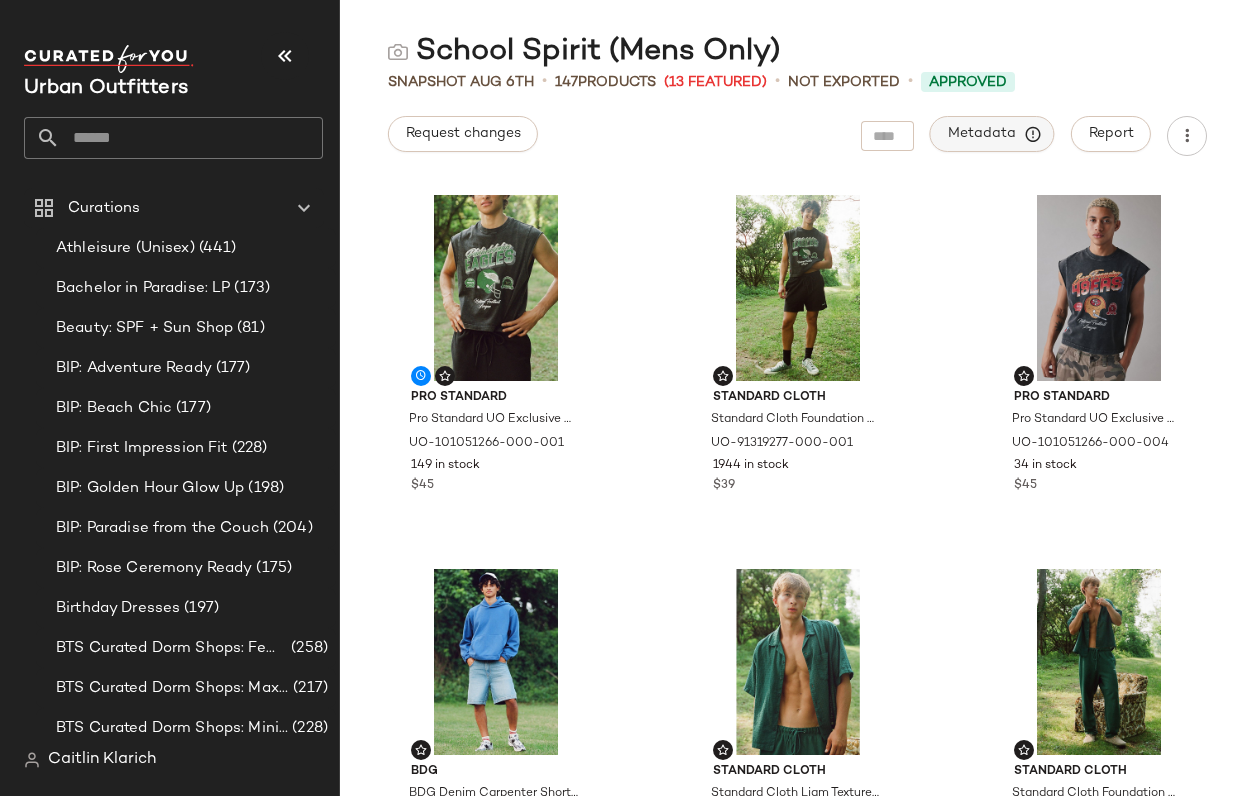 click on "Metadata" 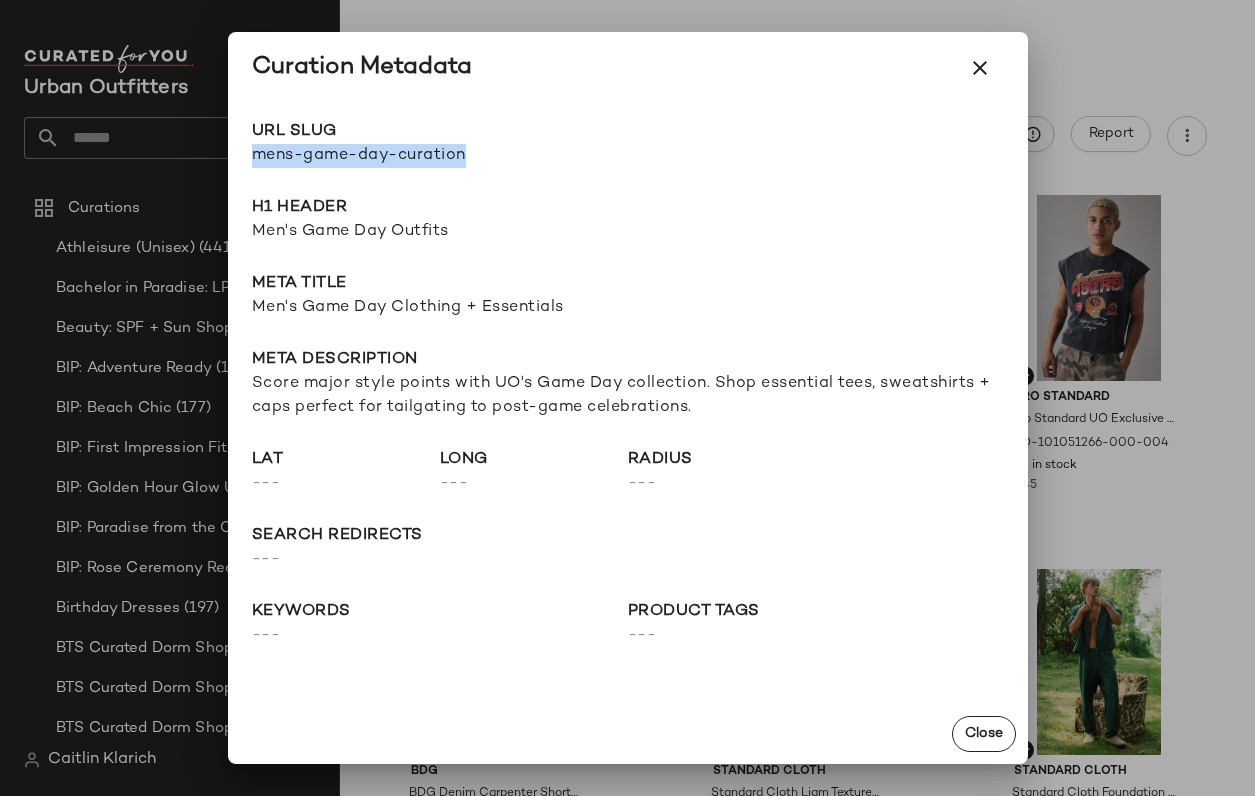drag, startPoint x: 470, startPoint y: 156, endPoint x: 251, endPoint y: 161, distance: 219.05707 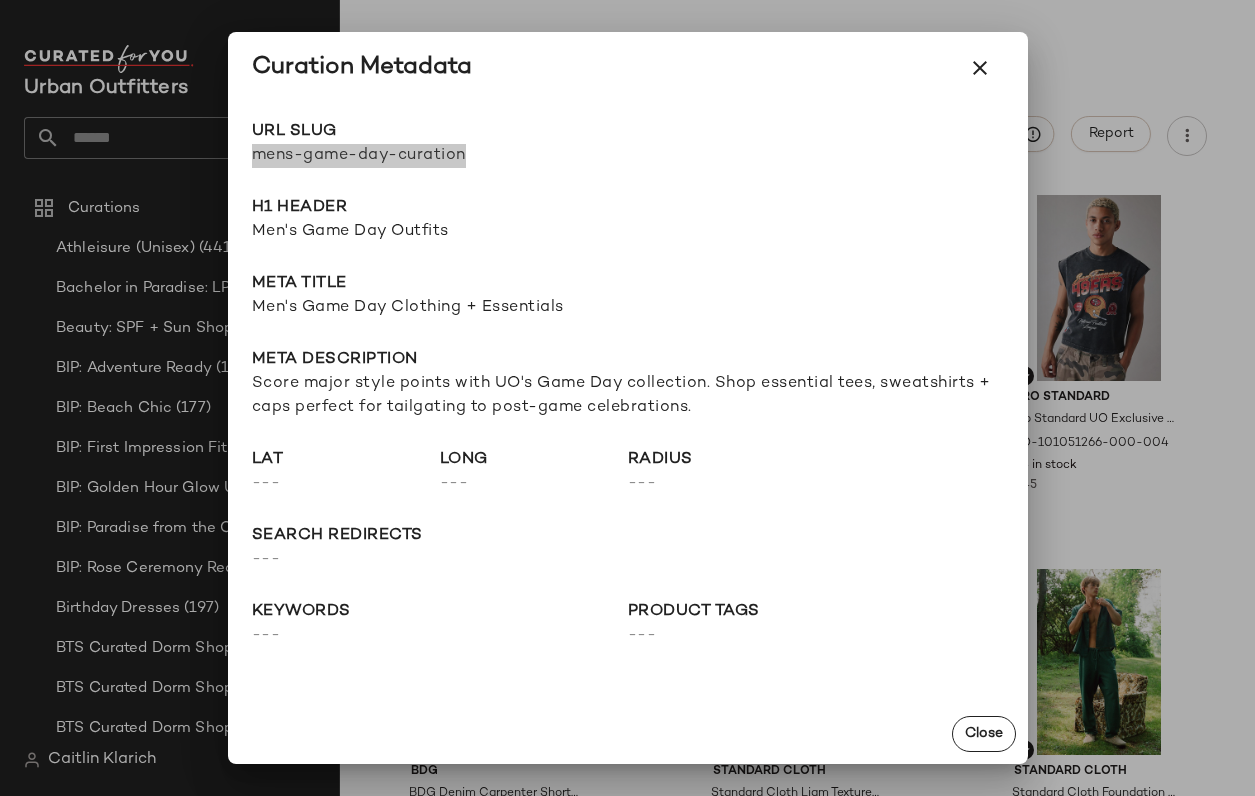 scroll, scrollTop: 0, scrollLeft: 0, axis: both 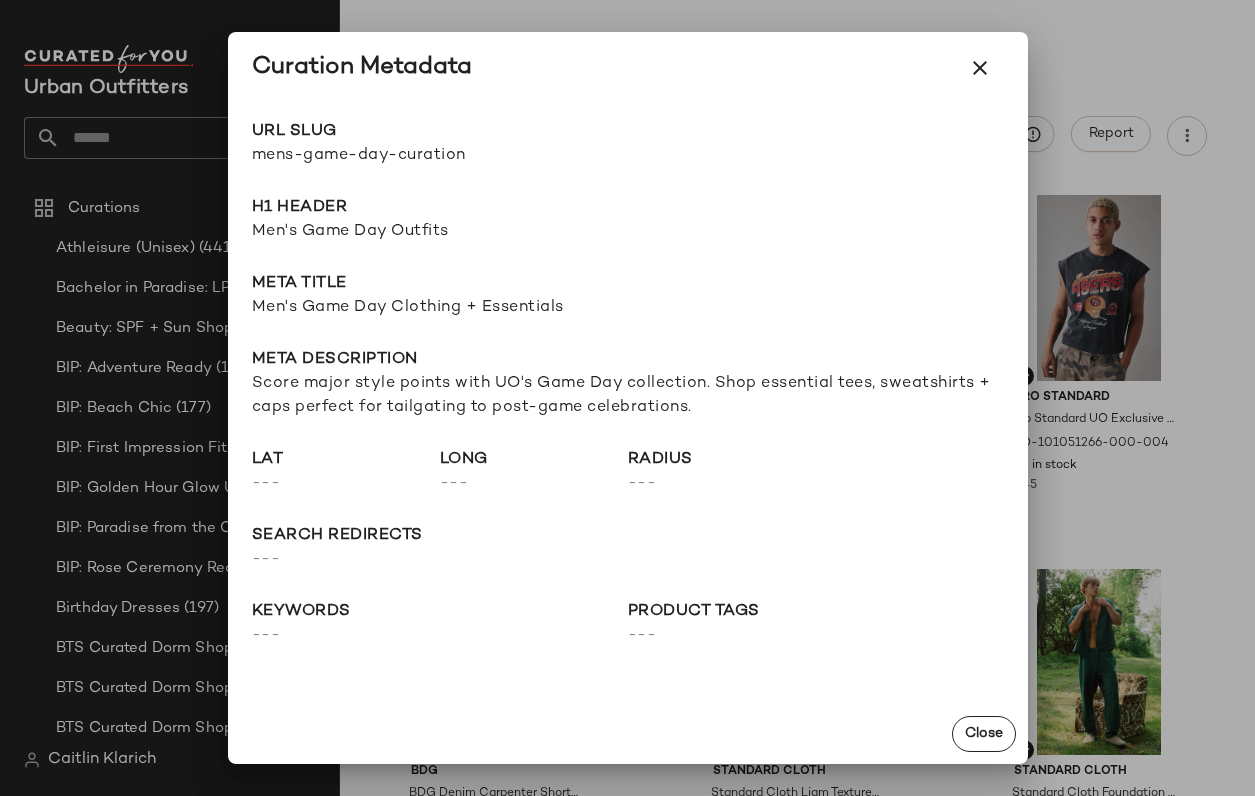 click on "H1 Header" at bounding box center (628, 208) 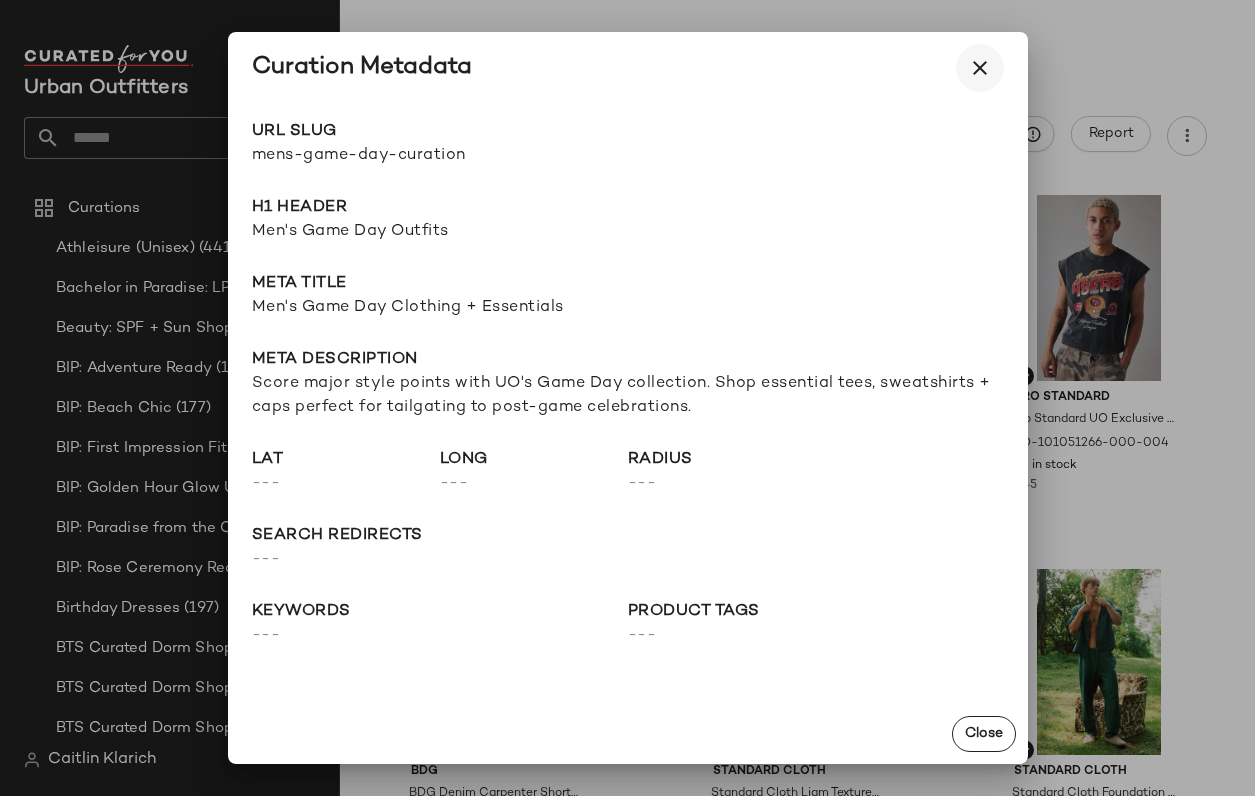 click at bounding box center [980, 68] 